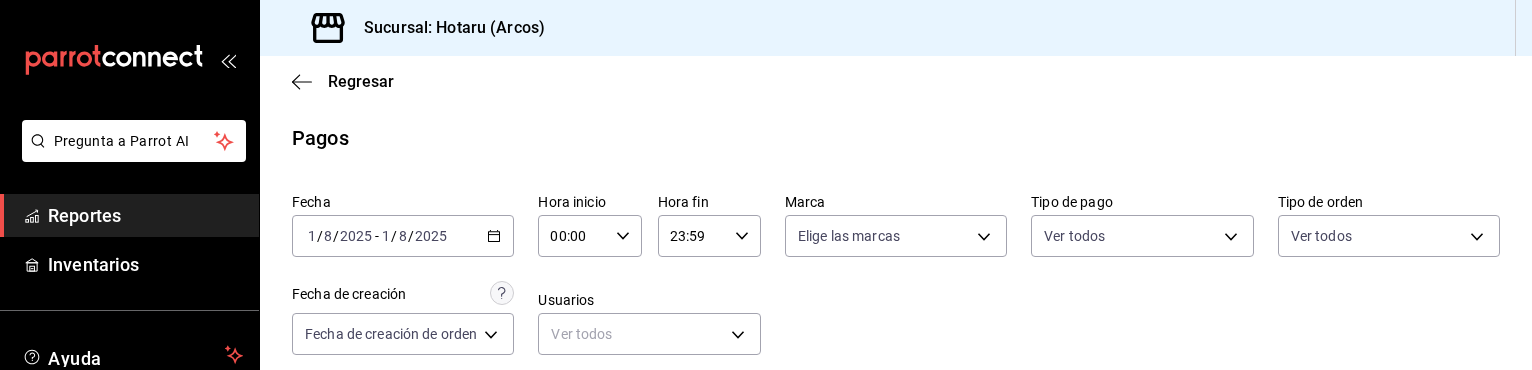 scroll, scrollTop: 0, scrollLeft: 0, axis: both 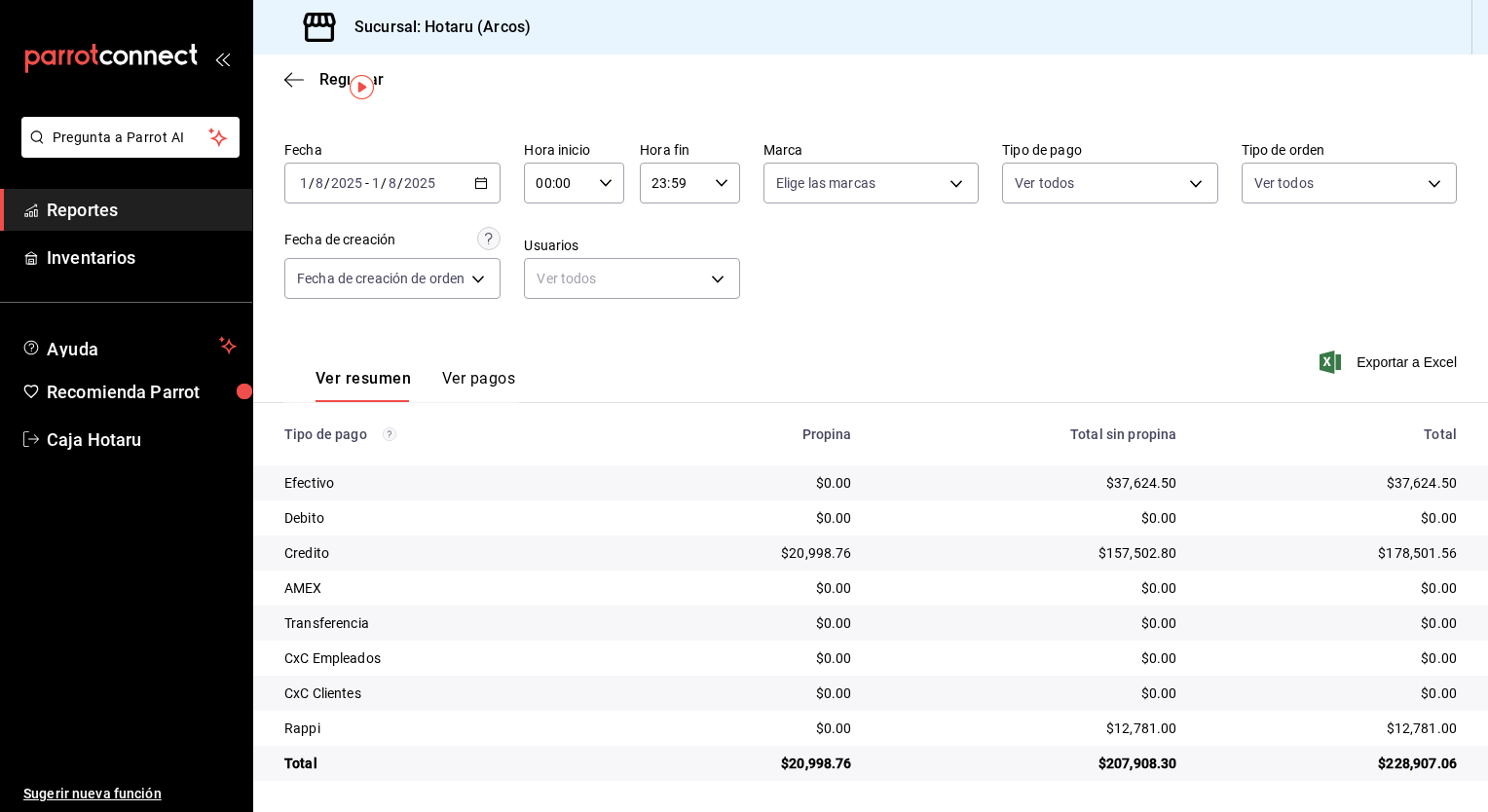 click on "Reportes" at bounding box center (141, 209) 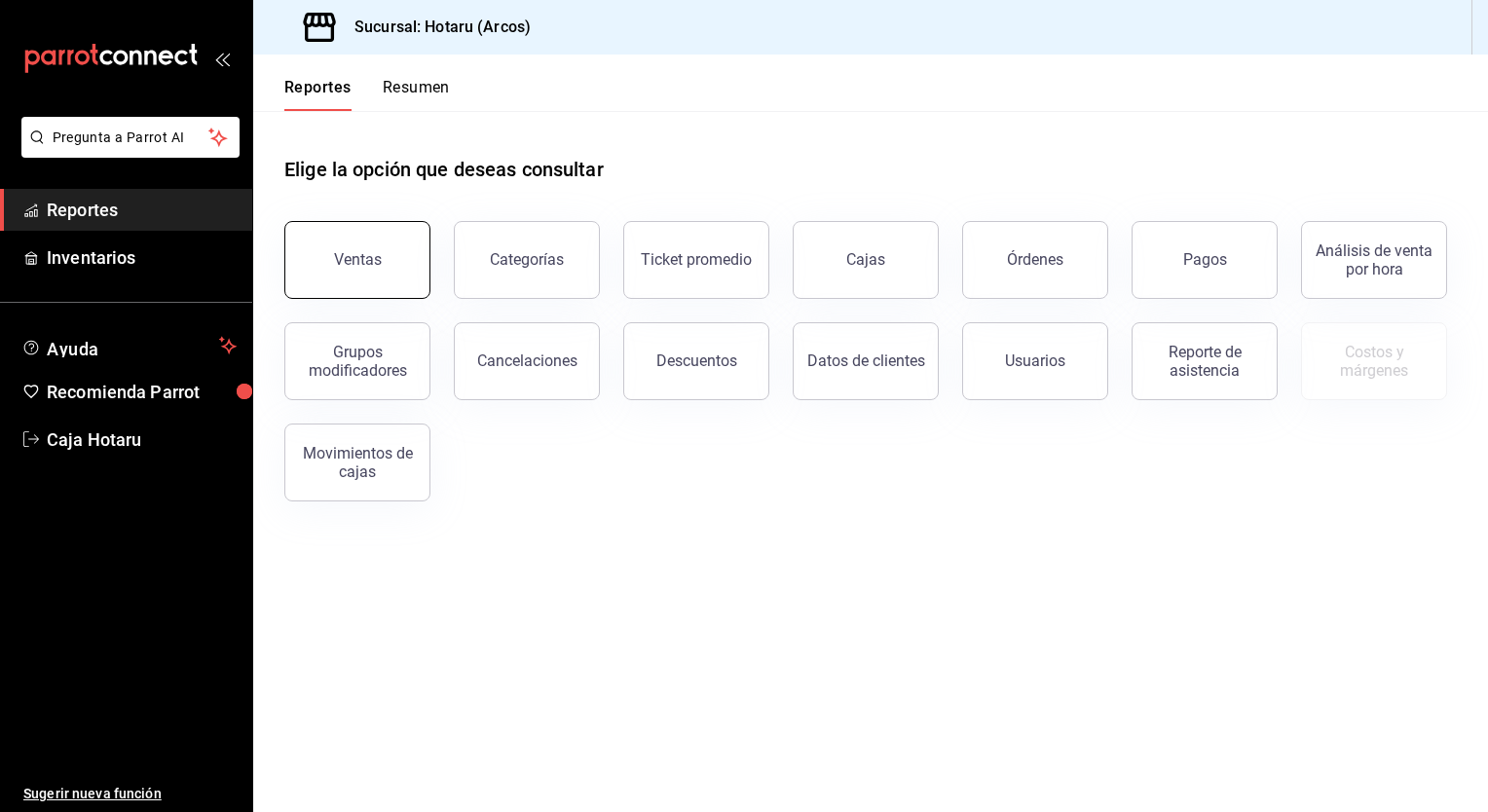 click on "Ventas" at bounding box center [357, 260] 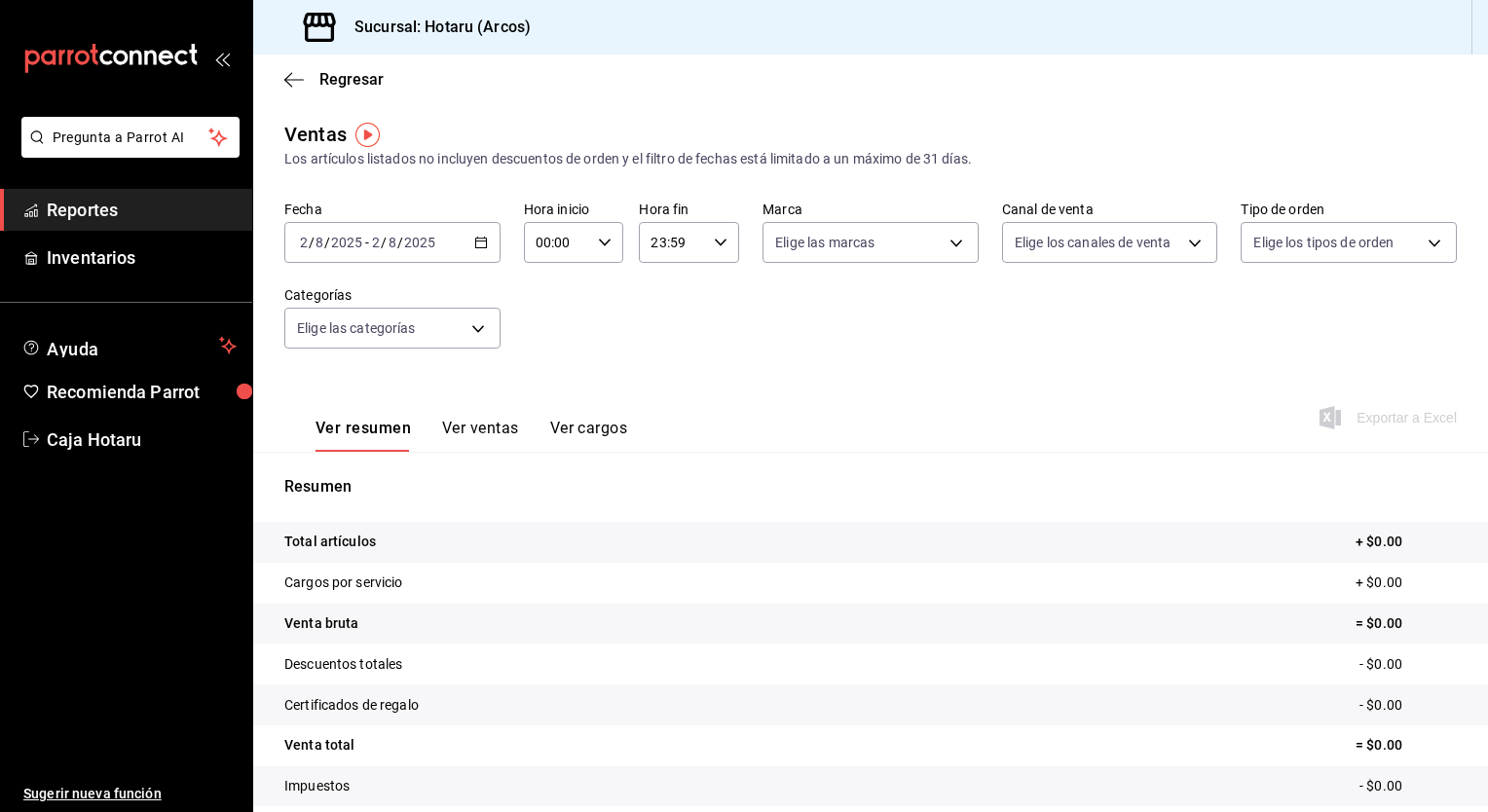 click 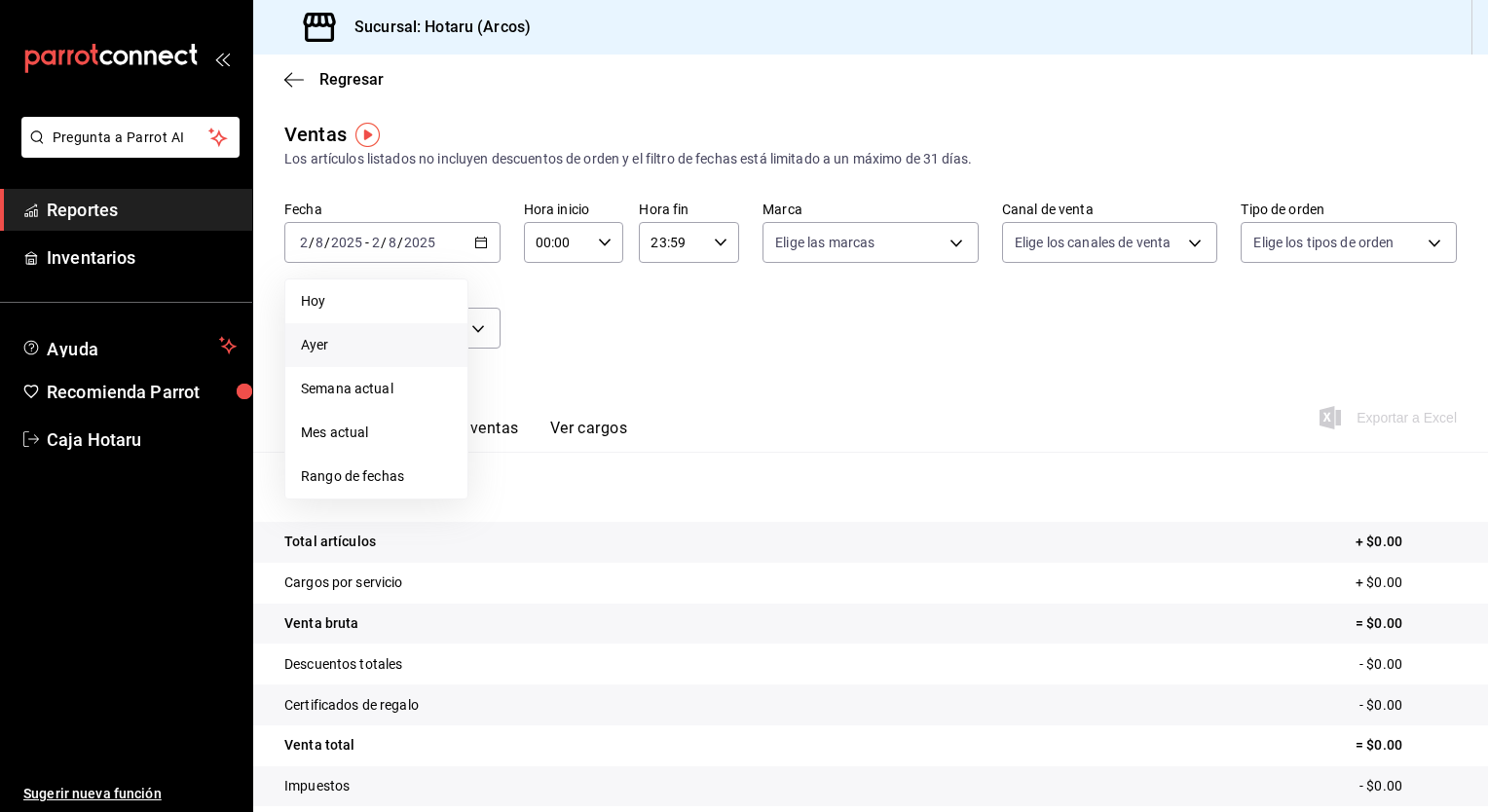 click on "Ayer" at bounding box center (376, 345) 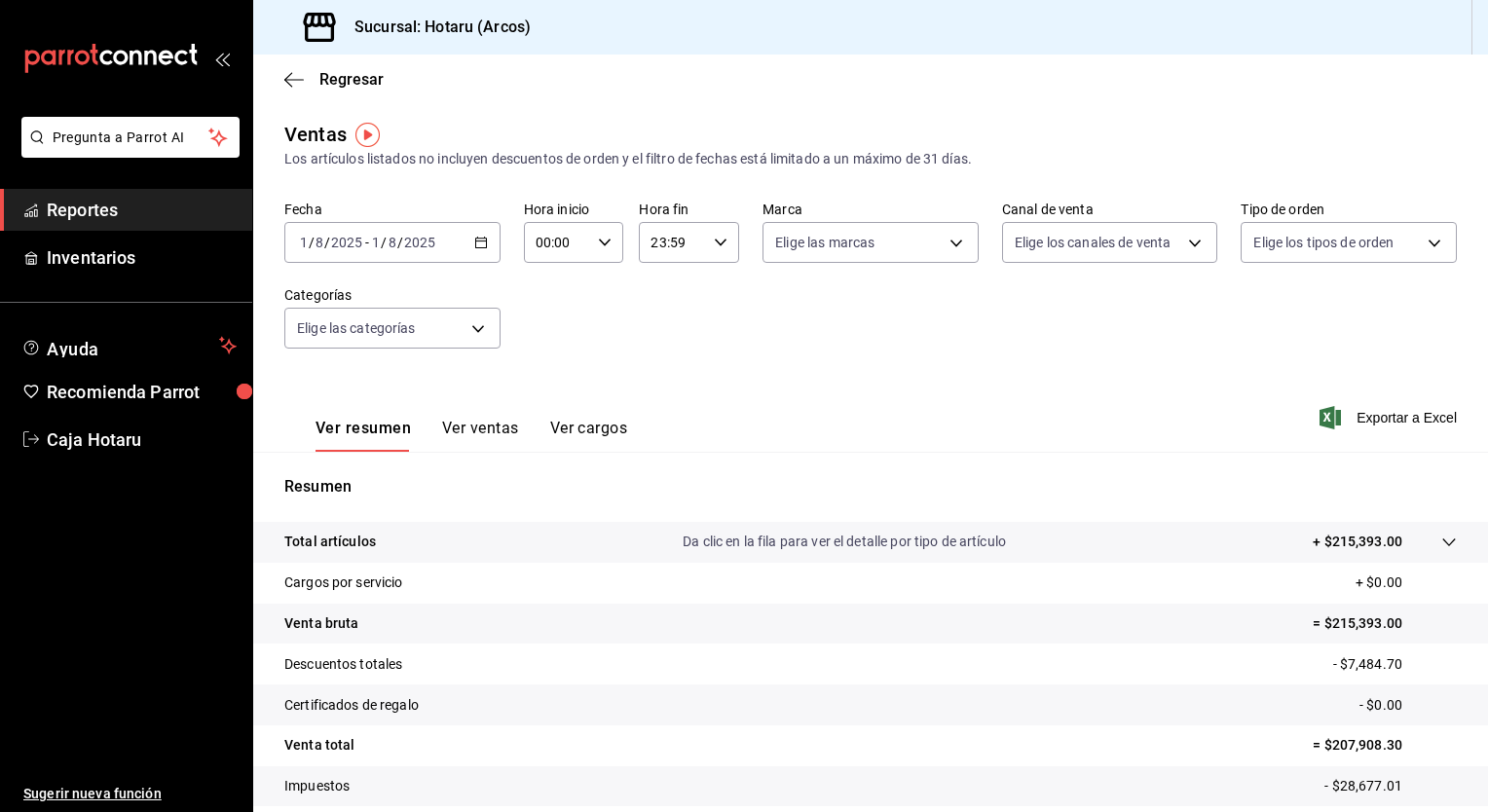 click 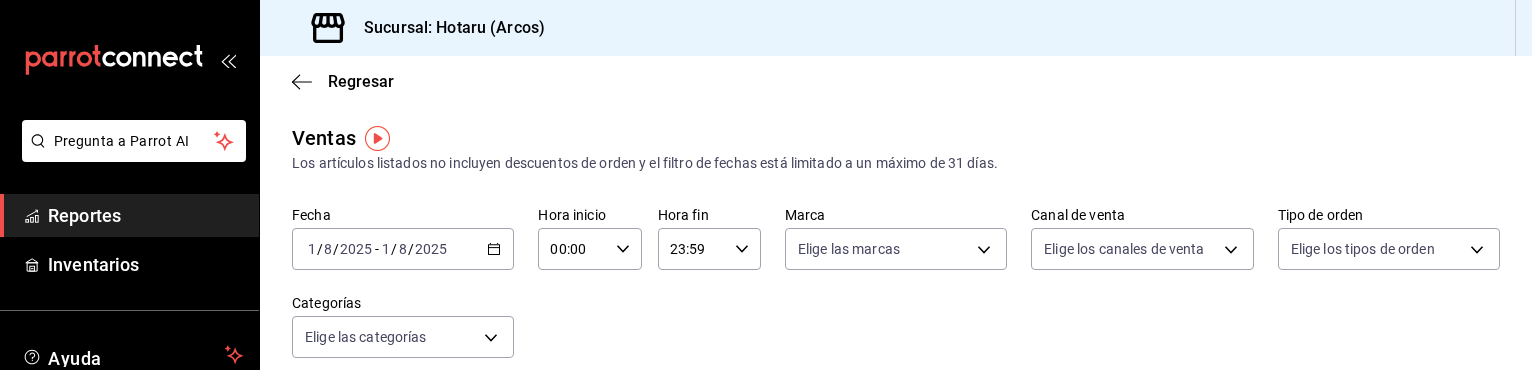 click on "Fecha 2025-08-01 1 / 8 / 2025 - 2025-08-01 1 / 8 / 2025 Hora inicio 00:00 Hora inicio Hora fin 23:59 Hora fin Marca Elige las marcas Canal de venta Elige los canales de venta Tipo de orden Elige los tipos de orden Categorías Elige las categorías" at bounding box center (896, 294) 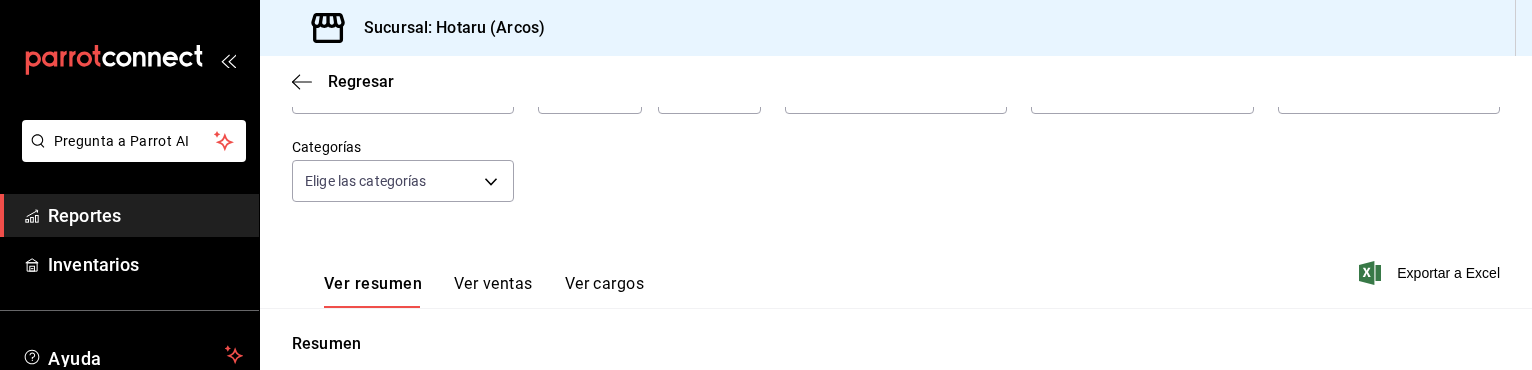 scroll, scrollTop: 307, scrollLeft: 0, axis: vertical 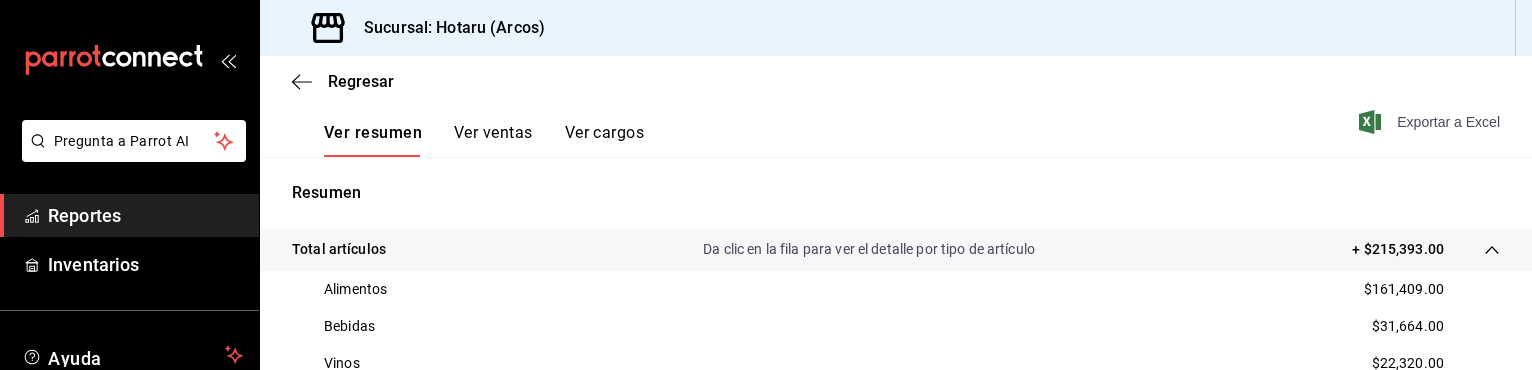 click on "Exportar a Excel" at bounding box center [1431, 122] 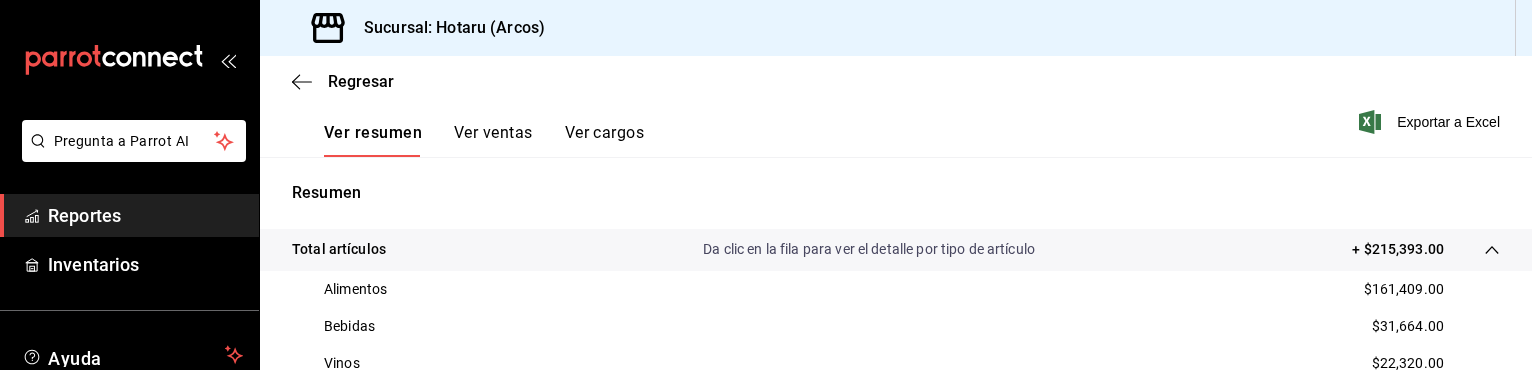 click on "Regresar" at bounding box center [896, 81] 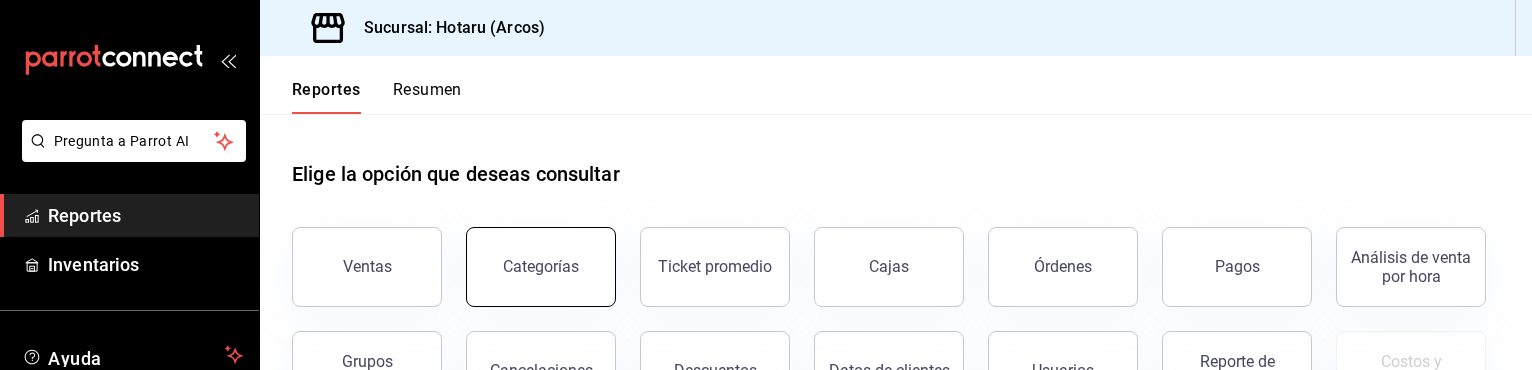 click on "Categorías" at bounding box center (541, 267) 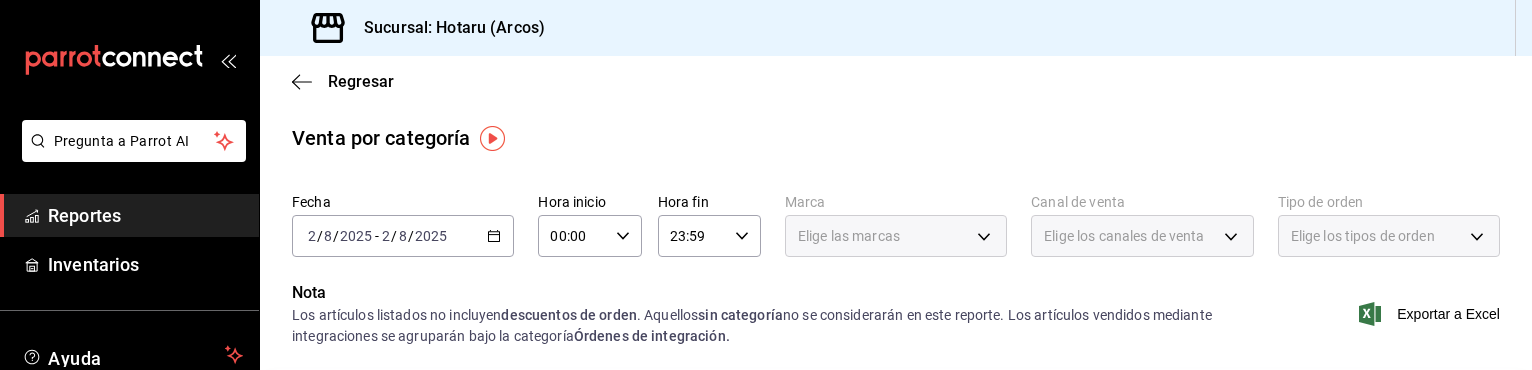 click 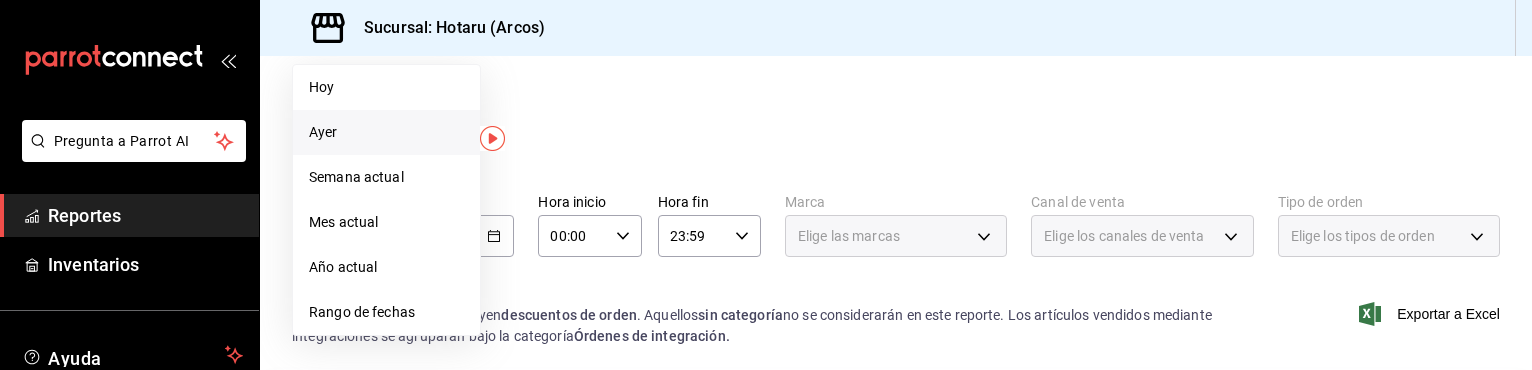 click on "Ayer" at bounding box center (386, 132) 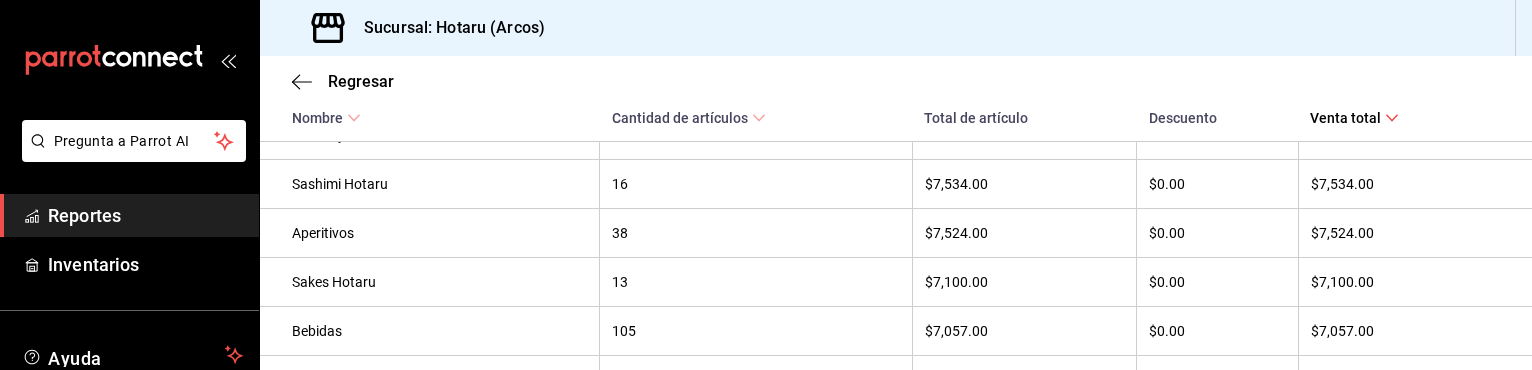 scroll, scrollTop: 657, scrollLeft: 0, axis: vertical 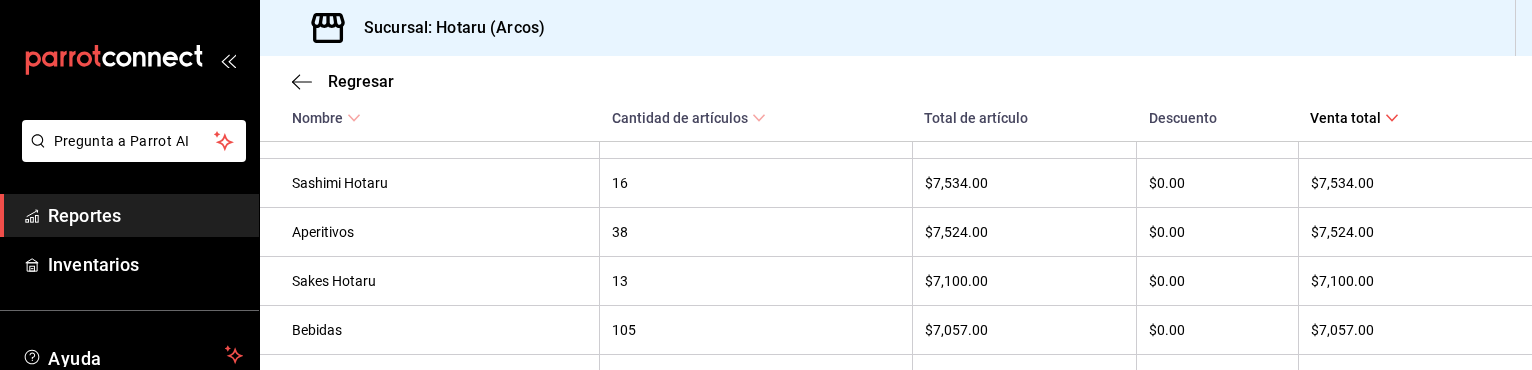 click on "Aperitivos" at bounding box center [439, 232] 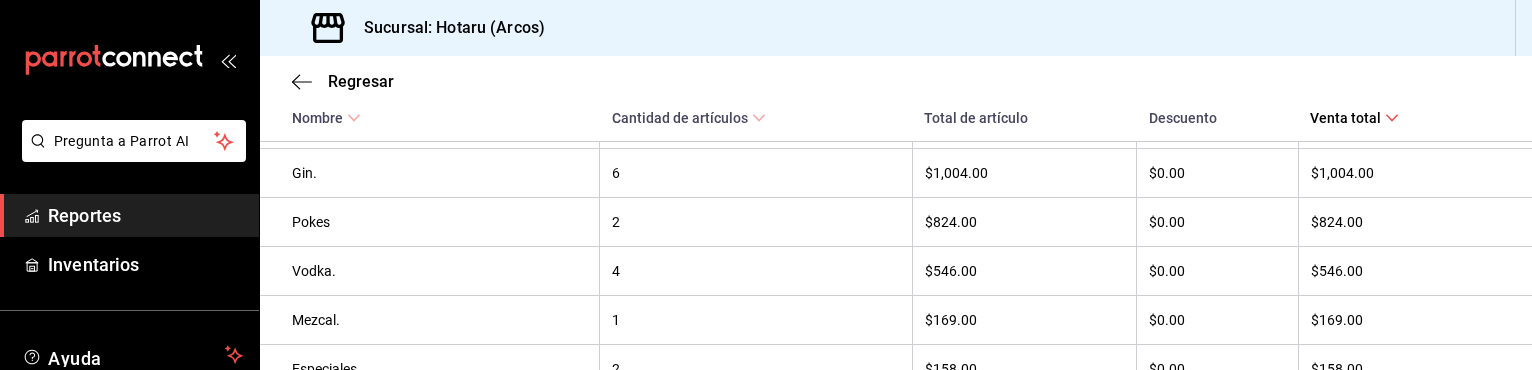 scroll, scrollTop: 1497, scrollLeft: 0, axis: vertical 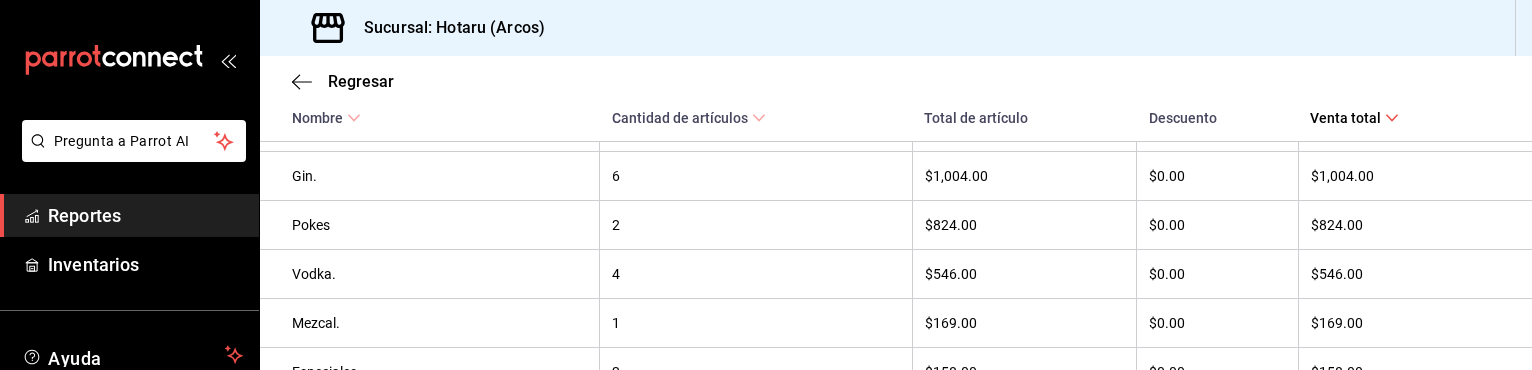 click 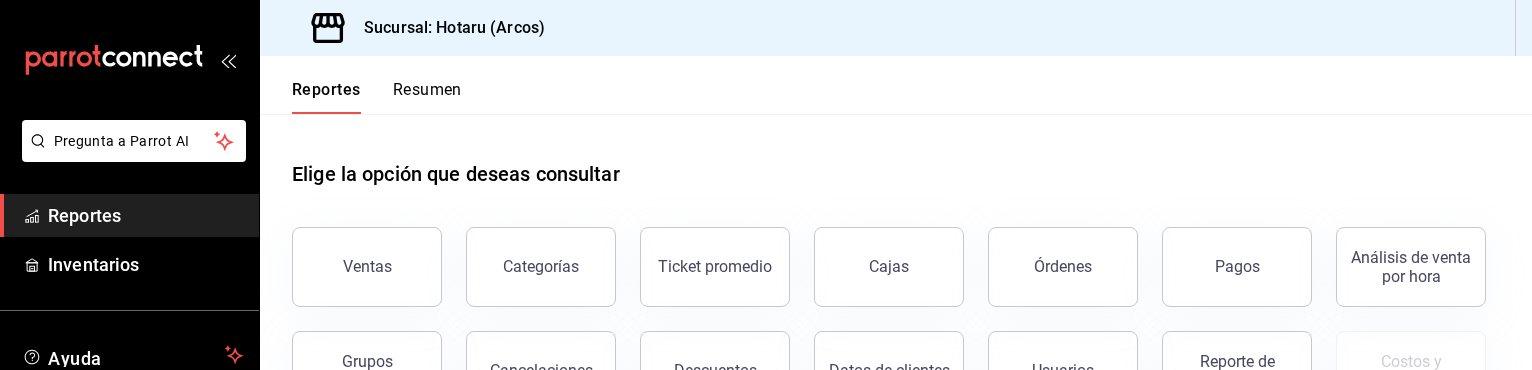 click on "Reportes" at bounding box center [145, 215] 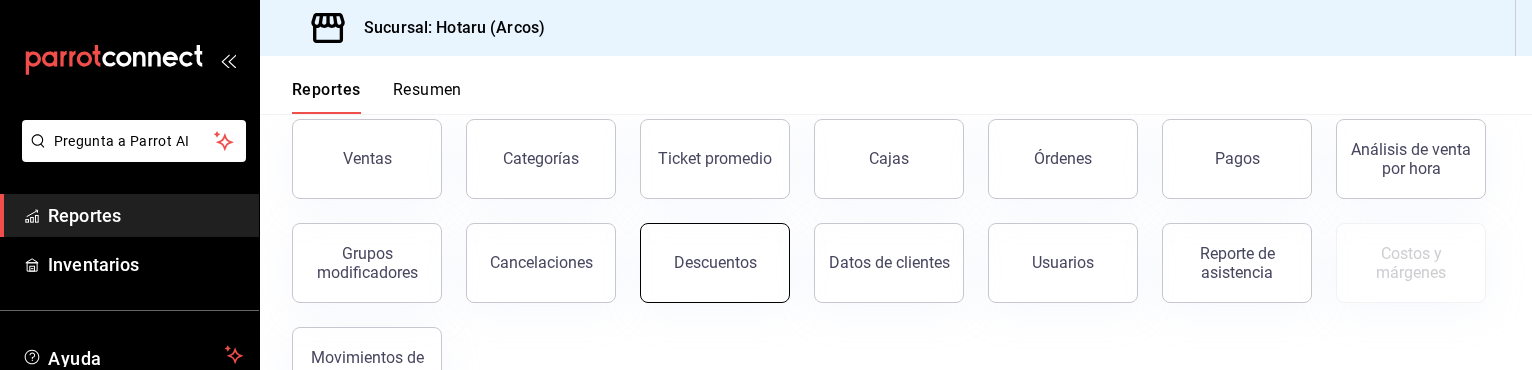 click on "Descuentos" at bounding box center (715, 263) 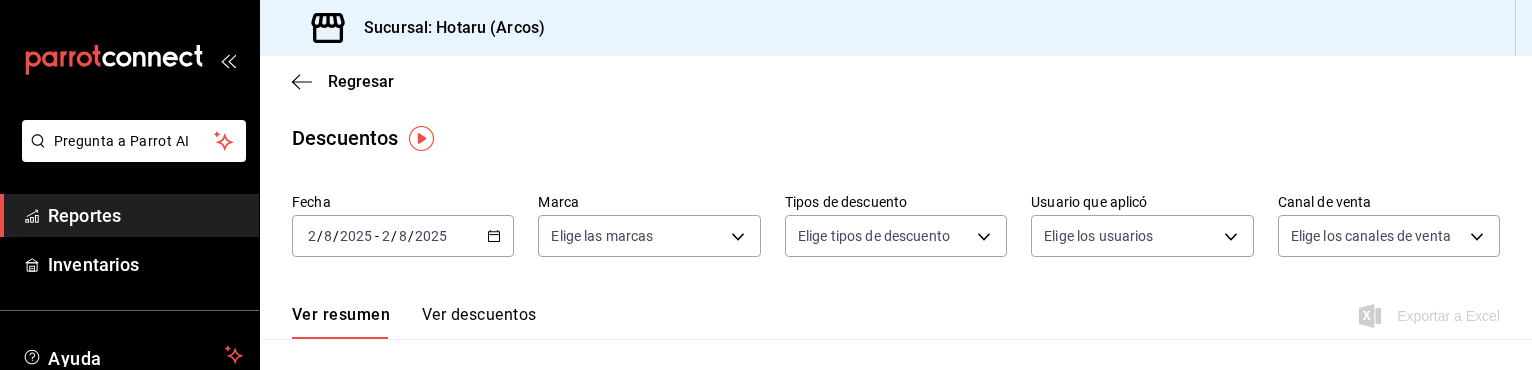 click 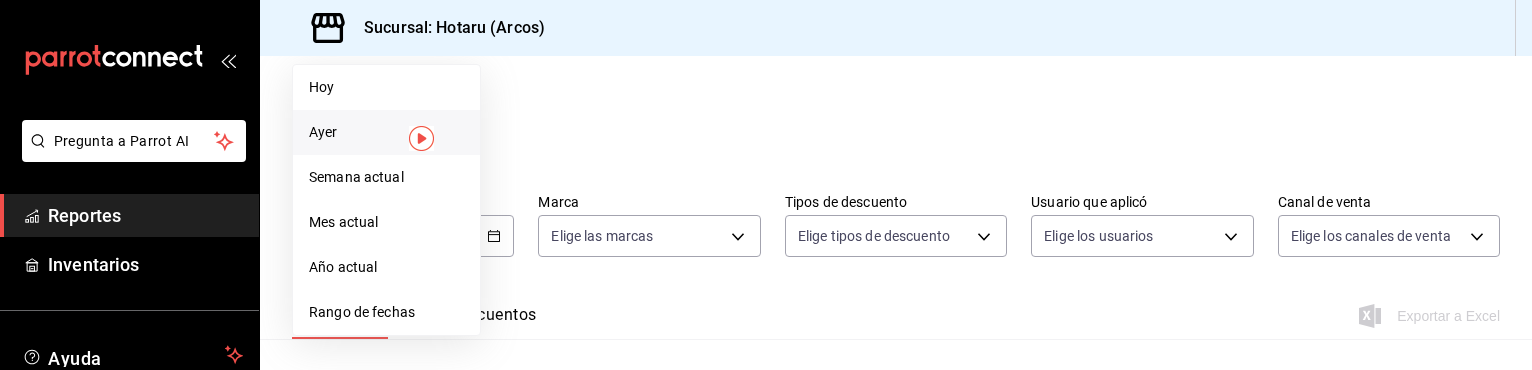click on "Ayer" at bounding box center (386, 132) 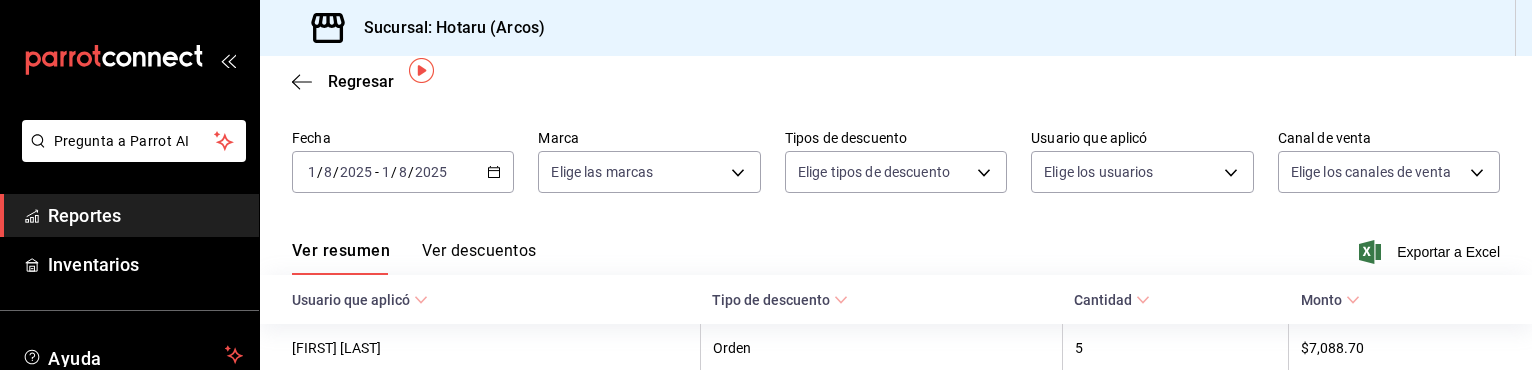 scroll, scrollTop: 64, scrollLeft: 0, axis: vertical 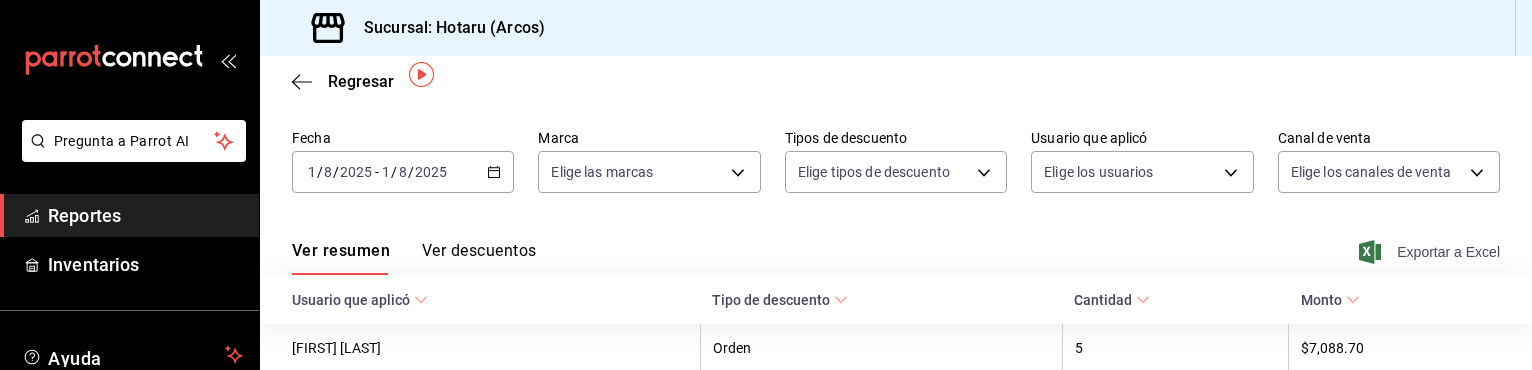 click on "Exportar a Excel" at bounding box center (1431, 252) 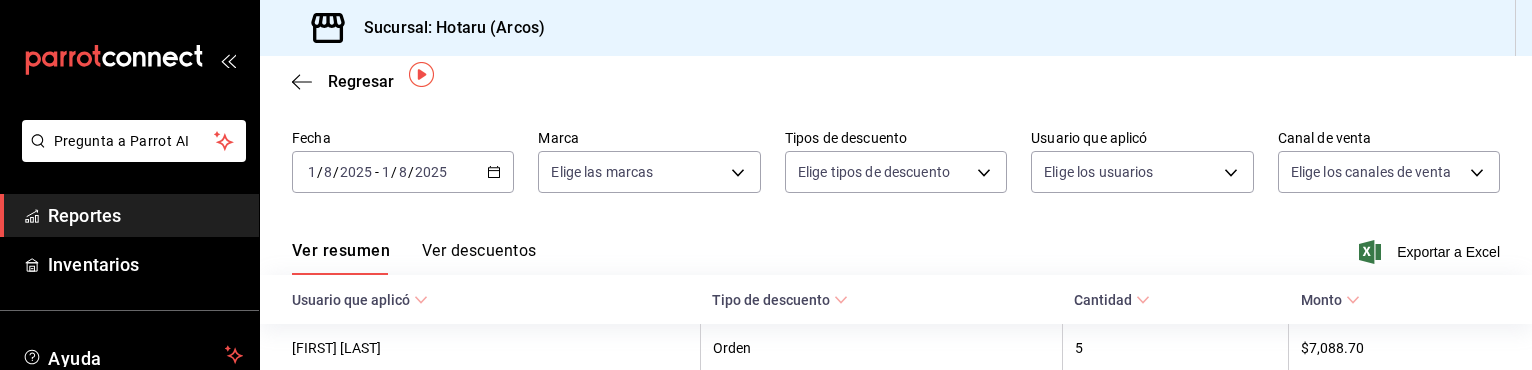 click on "Ver resumen Ver descuentos Exportar a Excel" at bounding box center [896, 246] 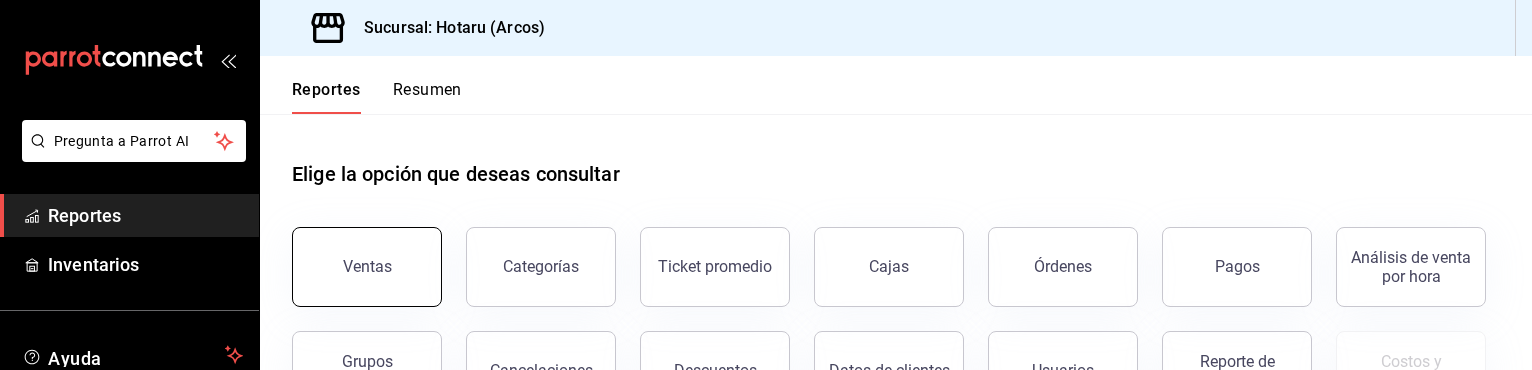 click on "Ventas" at bounding box center (367, 267) 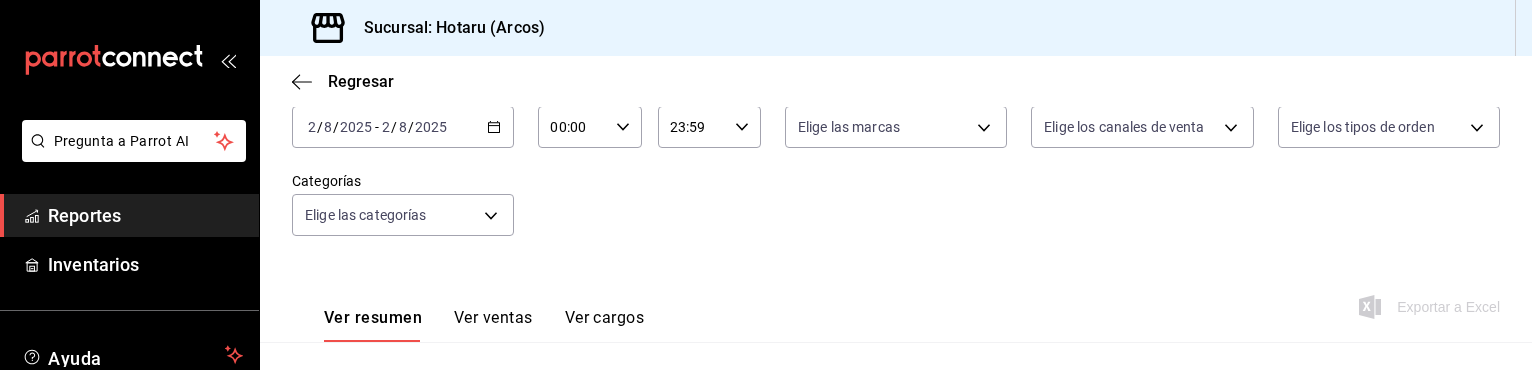 scroll, scrollTop: 123, scrollLeft: 0, axis: vertical 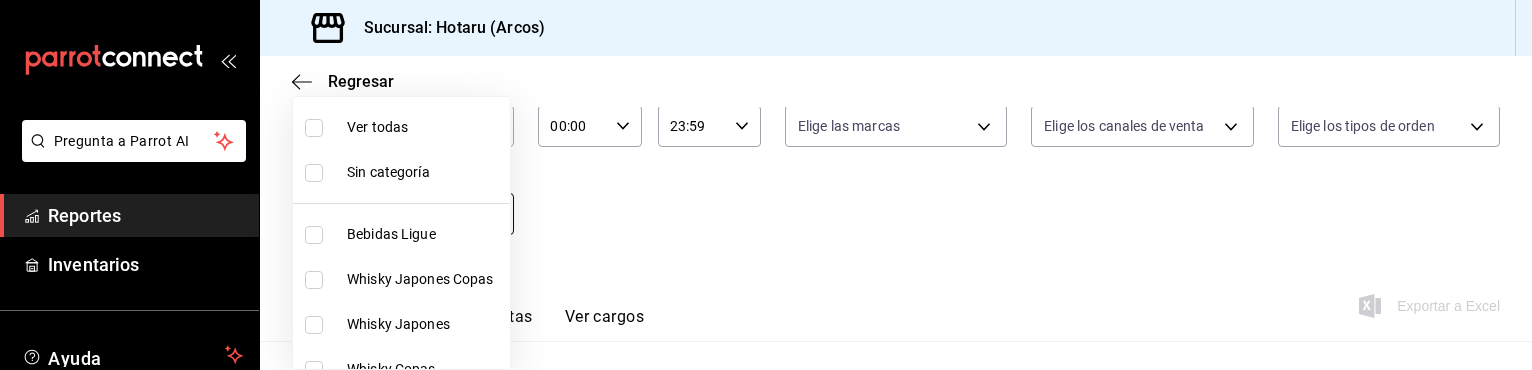 click on "Pregunta a Parrot AI Reportes   Inventarios   Ayuda Recomienda Parrot   Caja Hotaru   Sugerir nueva función   Sucursal: Hotaru (Arcos) Regresar Ventas Los artículos listados no incluyen descuentos de orden y el filtro de fechas está limitado a un máximo de 31 días. Fecha [DATE] [DATE] - [DATE] [DATE] Hora inicio 00:00 Hora inicio Hora fin 23:59 Hora fin Marca Elige las marcas Canal de venta Elige los canales de venta Tipo de orden Elige los tipos de orden Categorías Elige las categorías Ver resumen Ver ventas Ver cargos Exportar a Excel Resumen Total artículos + $0.00 Cargos por servicio + $0.00 Venta bruta = $0.00 Descuentos totales - $0.00 Certificados de regalo - $0.00 Venta total = $0.00 Impuestos - $0.00 Venta neta = $0.00 GANA 1 MES GRATIS EN TU SUSCRIPCIÓN AQUÍ Ver video tutorial Ir a video Ver video tutorial Ir a video Pregunta a Parrot AI Reportes   Inventarios   Ayuda Recomienda Parrot   Caja Hotaru   Sugerir nueva función   Visitar centro de ayuda ([PHONE]) Vodka" at bounding box center [766, 185] 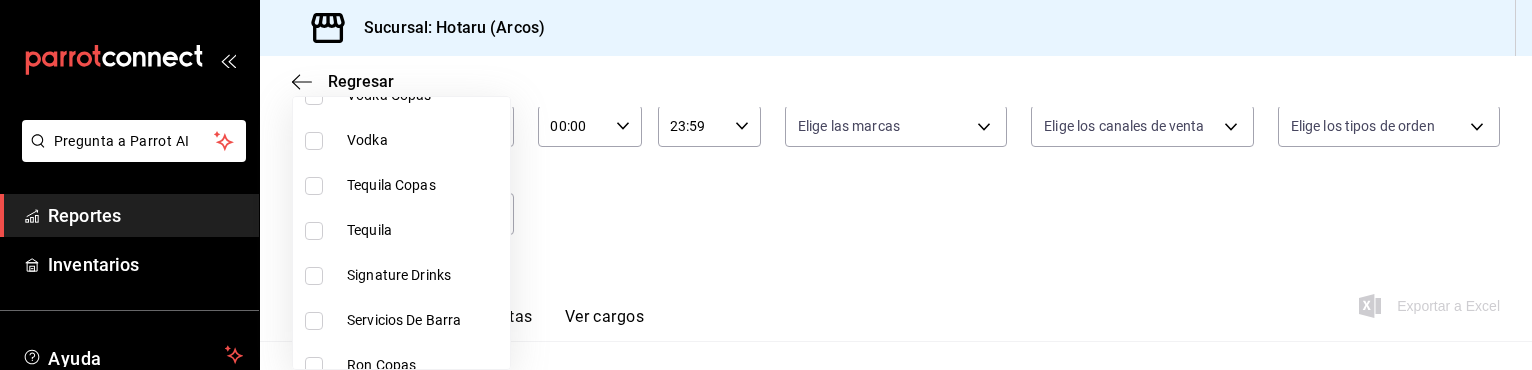 scroll, scrollTop: 367, scrollLeft: 0, axis: vertical 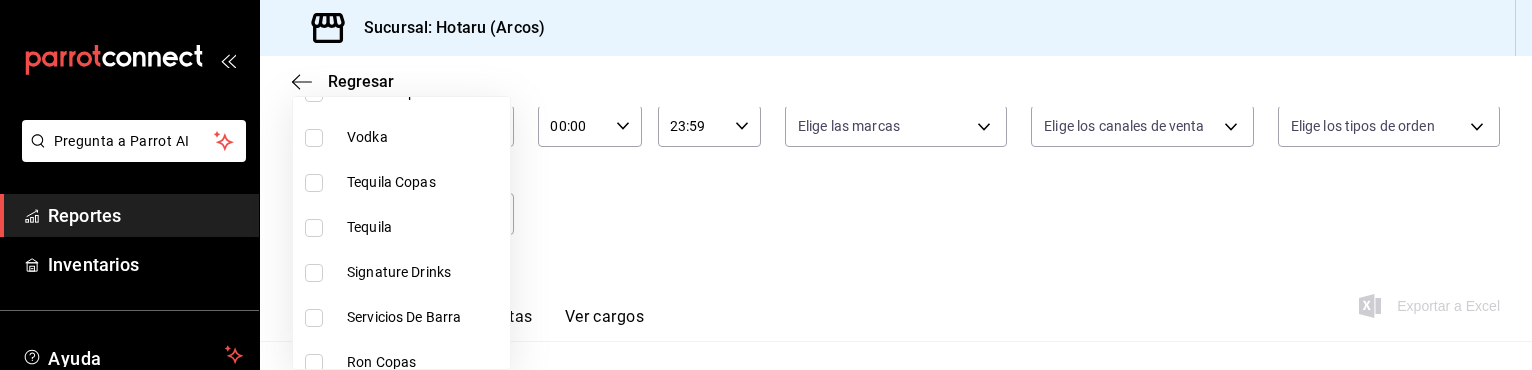 click at bounding box center [314, 273] 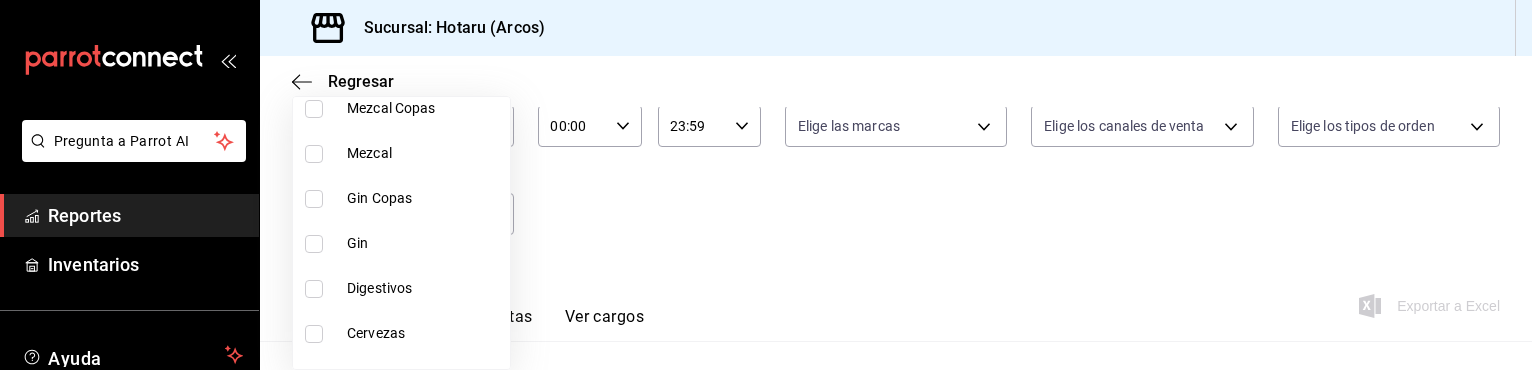 scroll, scrollTop: 712, scrollLeft: 0, axis: vertical 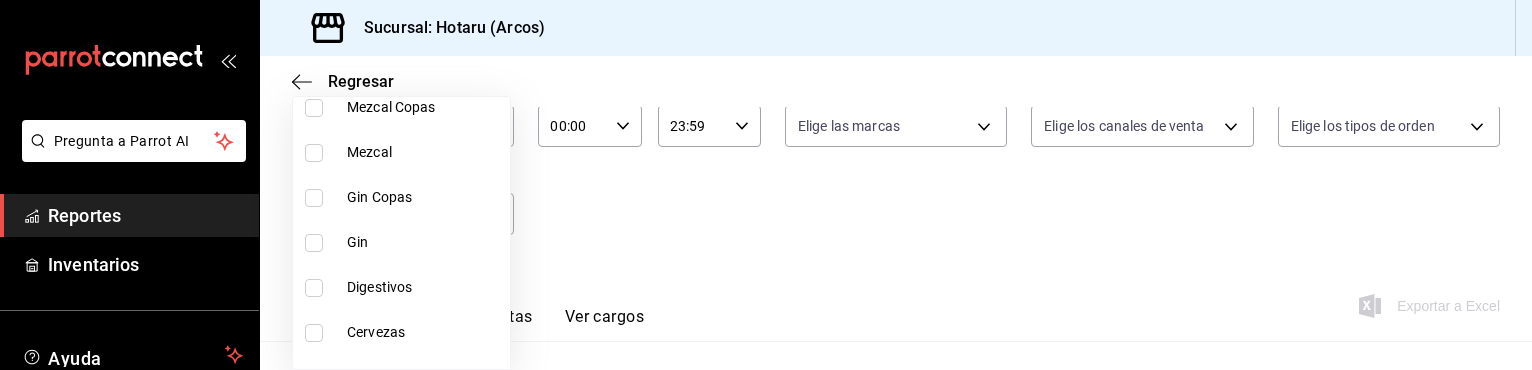 click at bounding box center [314, 288] 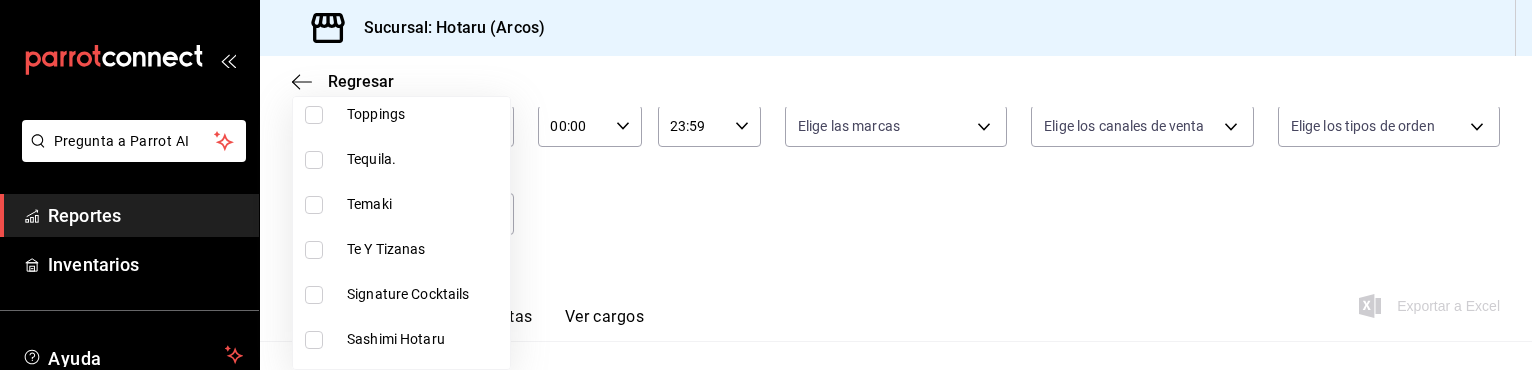 scroll, scrollTop: 2371, scrollLeft: 0, axis: vertical 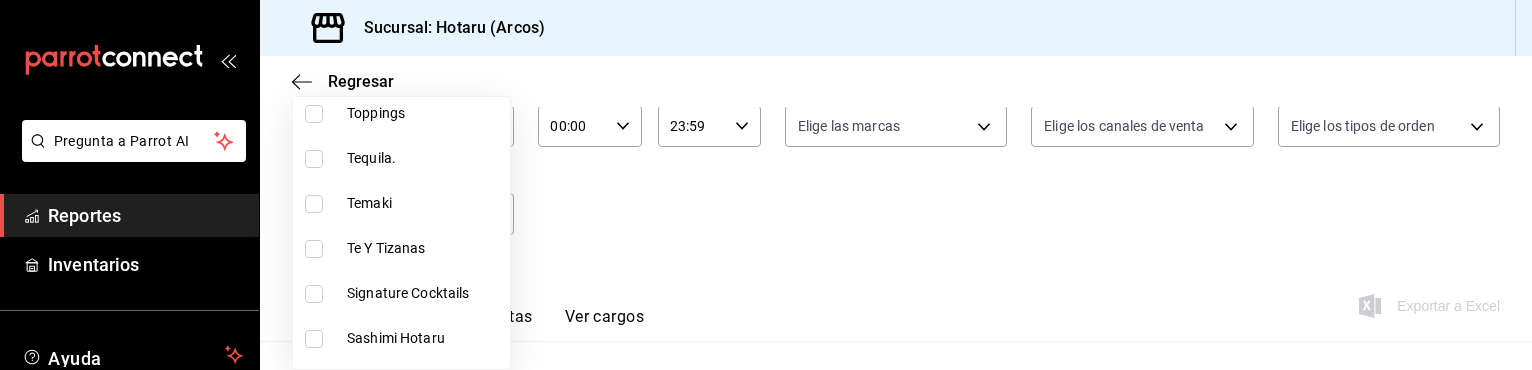 click at bounding box center [314, 294] 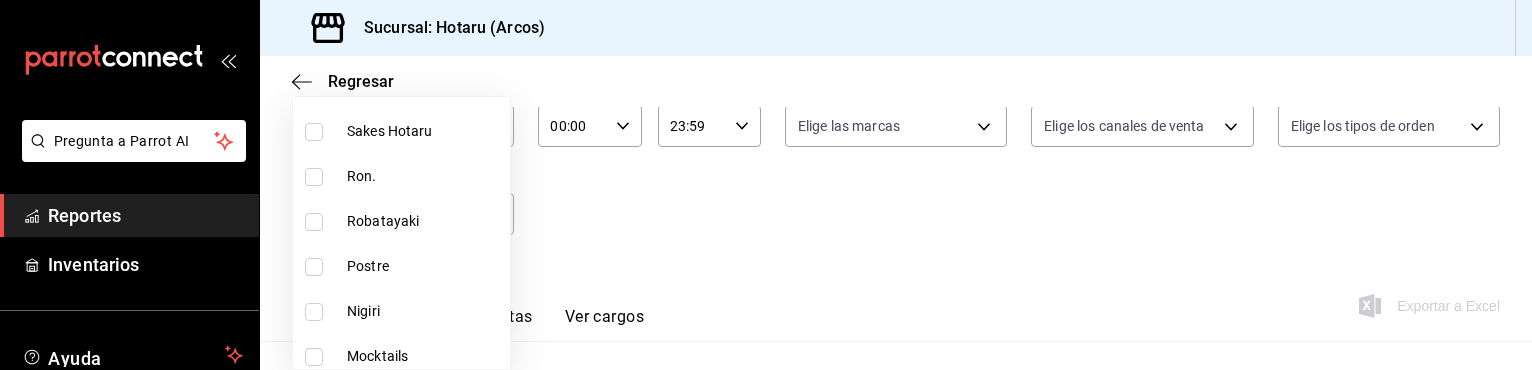 scroll, scrollTop: 2715, scrollLeft: 0, axis: vertical 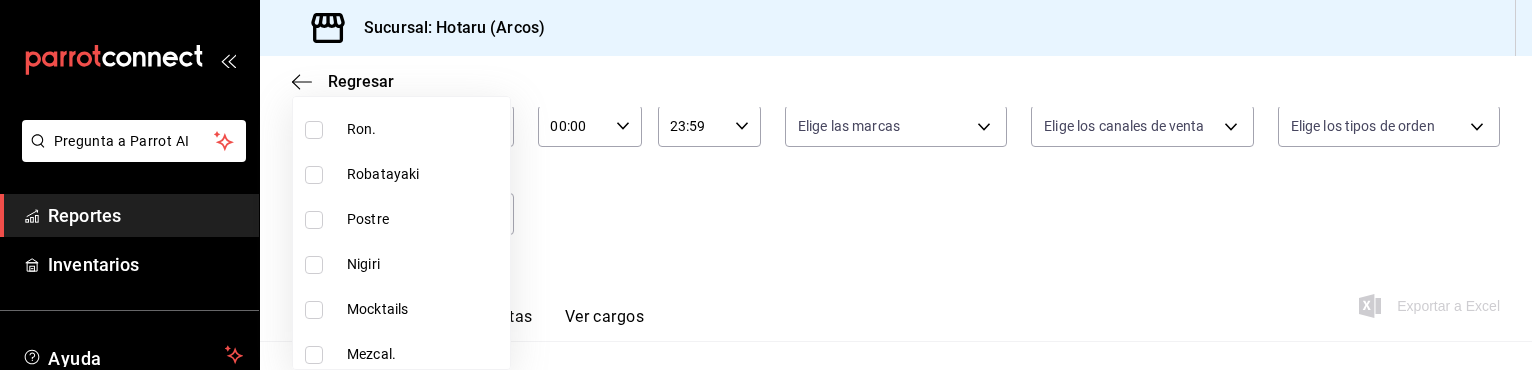 click at bounding box center [314, 310] 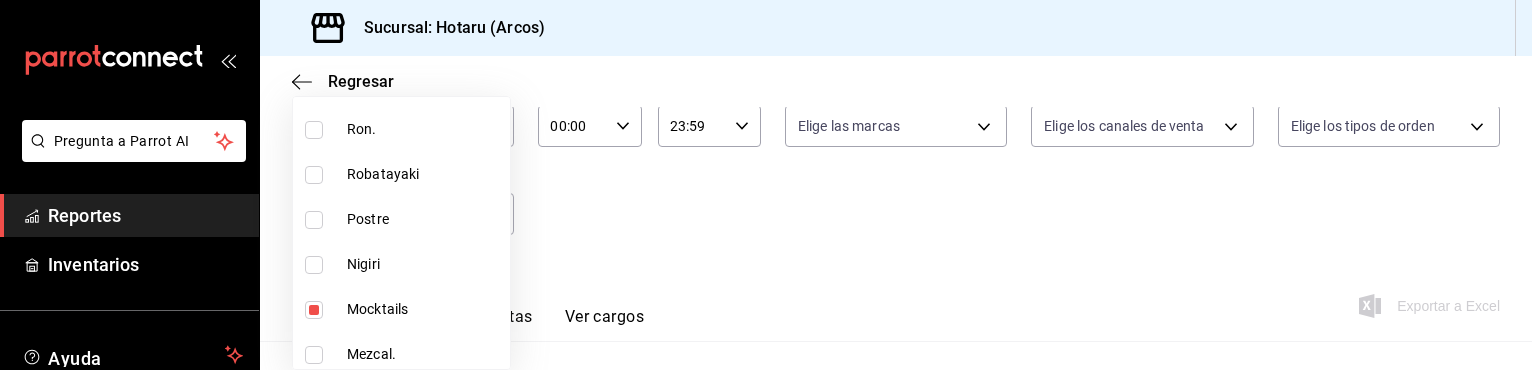 type on "5307b469-9f11-48b6-9270-130bdb8be837,4fad770b-dbaa-4d21-ac20-ae956538371f,d405d393-6657-40ff-b437-2c6d4ac9a206,ae4198db-8658-4b93-b542-e7da5fe79c2a" 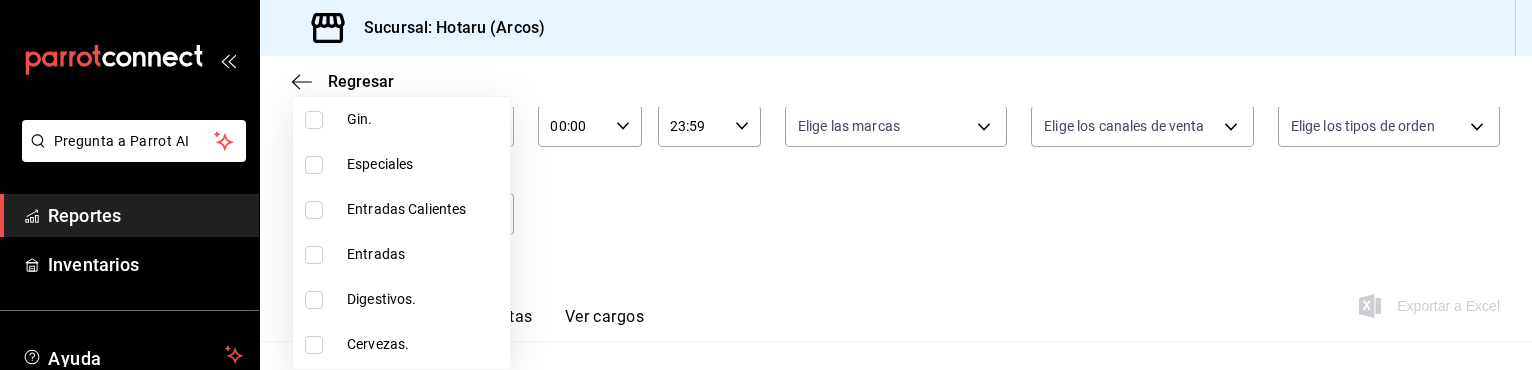 scroll, scrollTop: 3356, scrollLeft: 0, axis: vertical 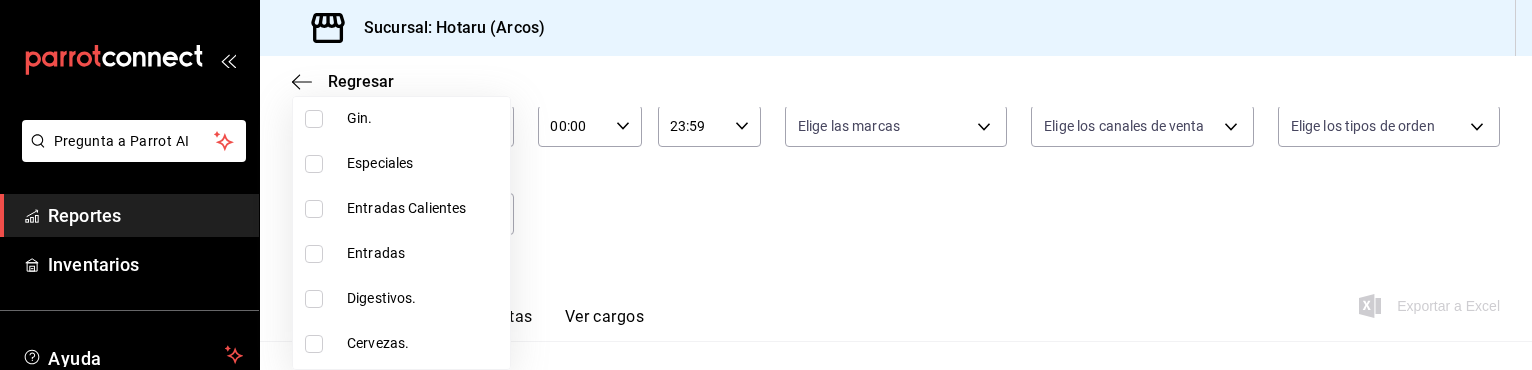 click at bounding box center [314, 299] 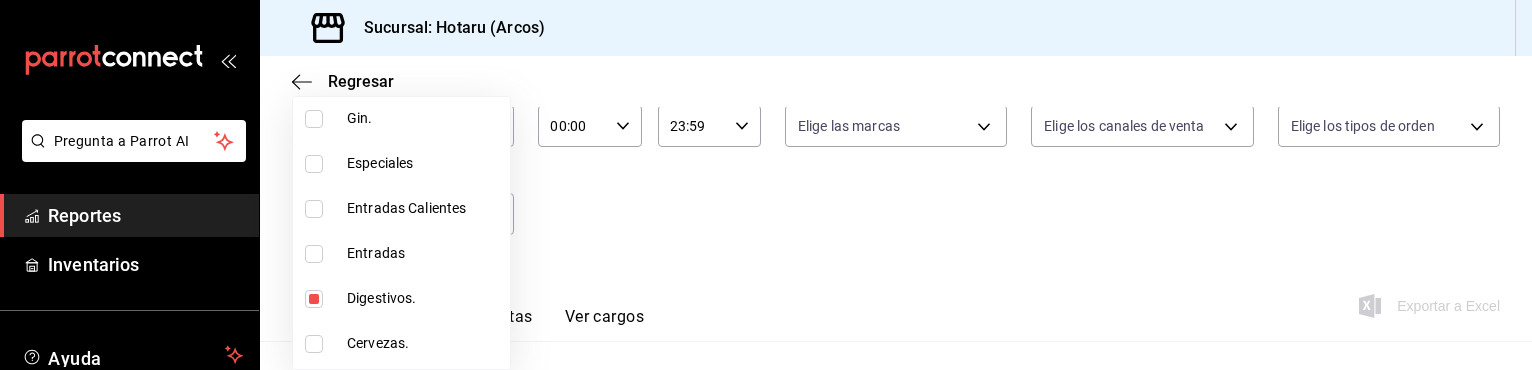 scroll, scrollTop: 3487, scrollLeft: 0, axis: vertical 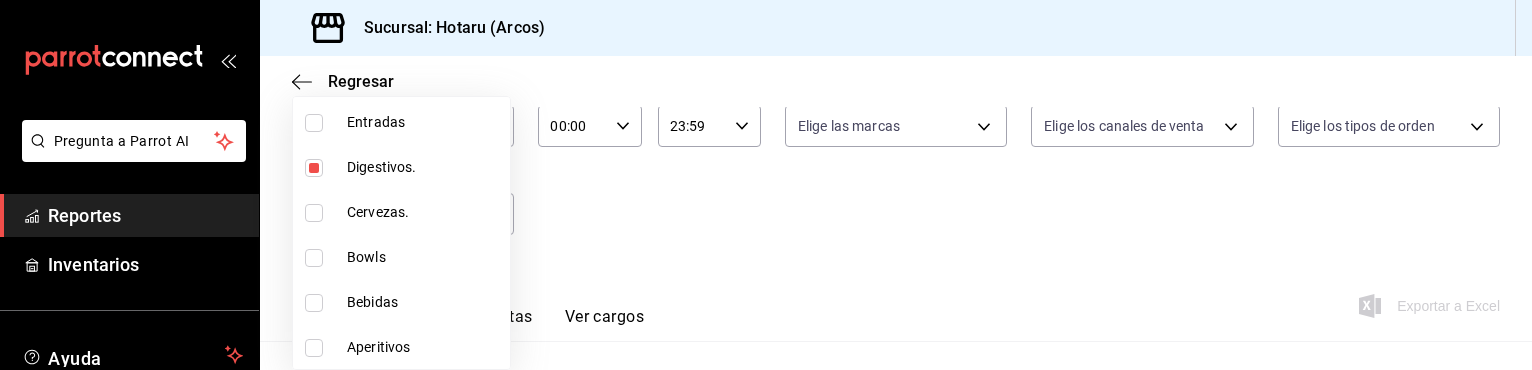 click at bounding box center (314, 348) 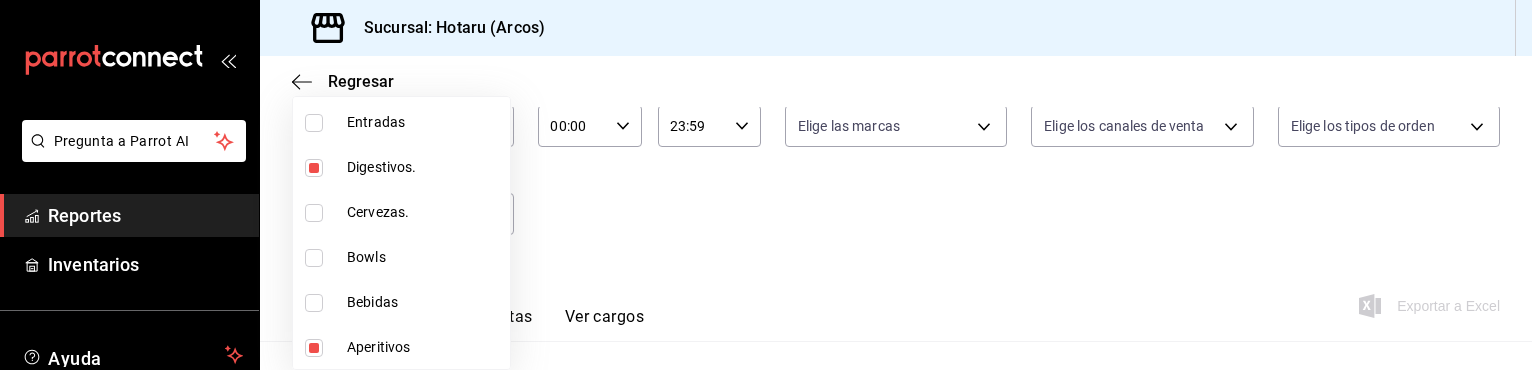 click at bounding box center (766, 185) 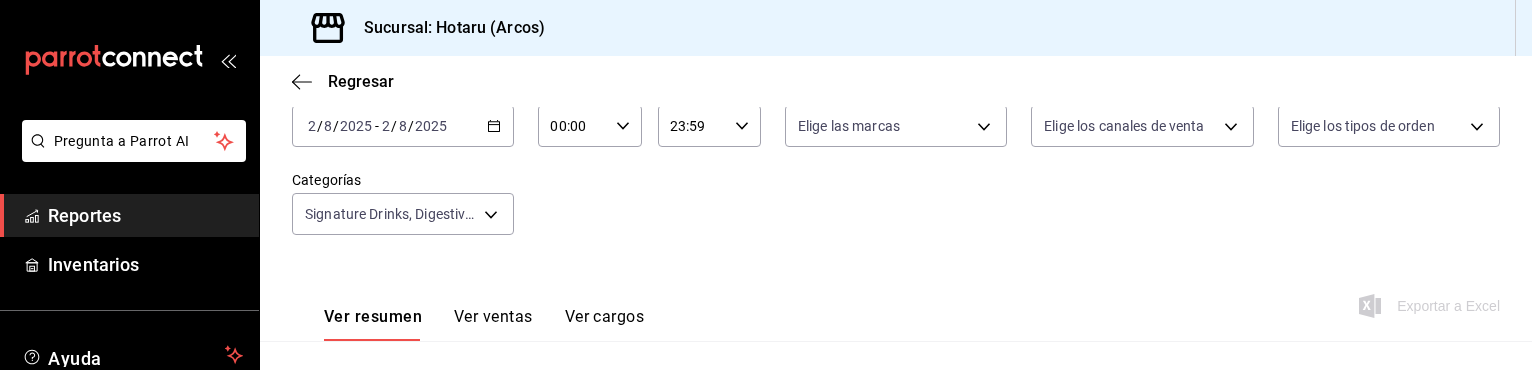 click 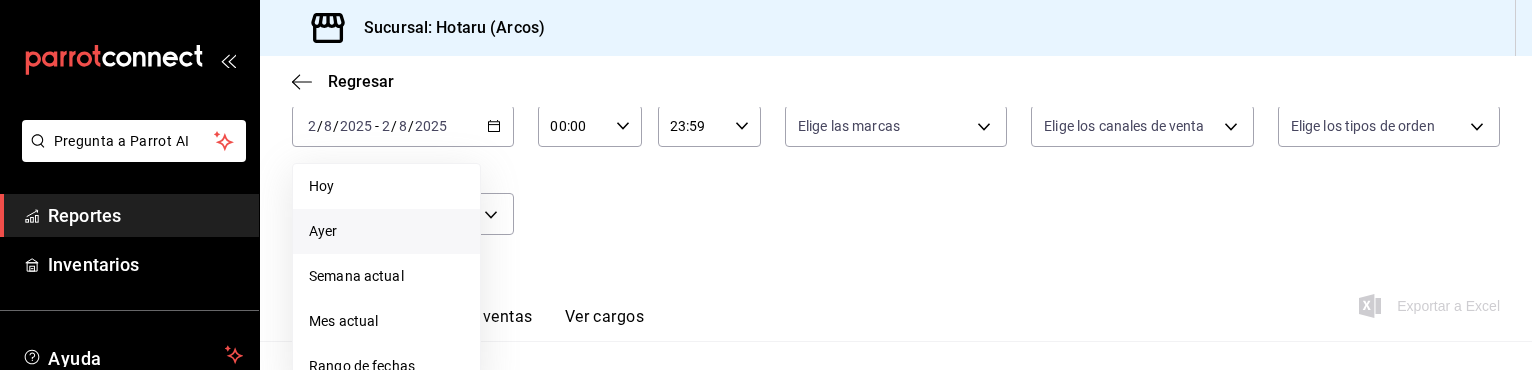 click on "Ayer" at bounding box center (386, 231) 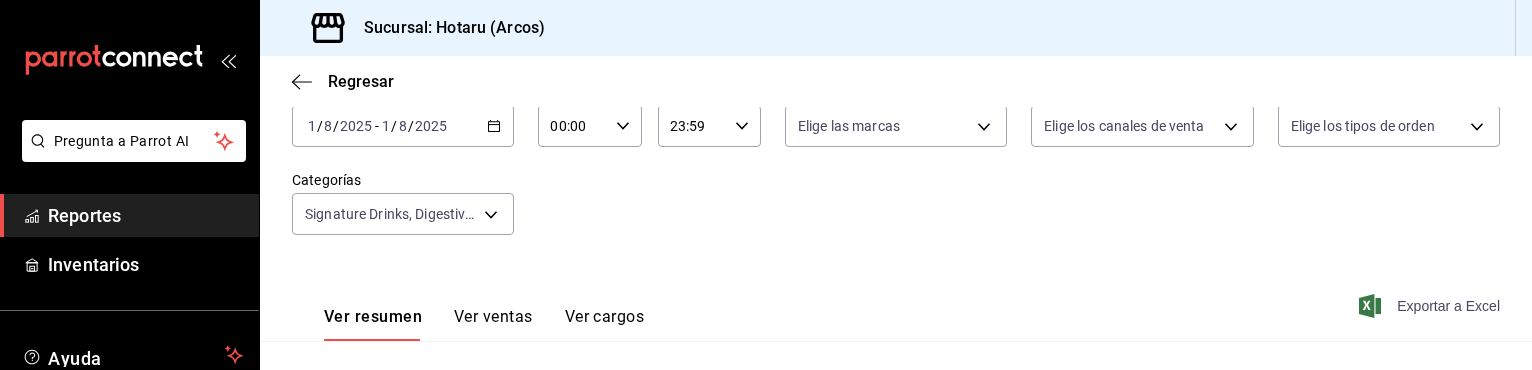 click on "Exportar a Excel" at bounding box center (1431, 306) 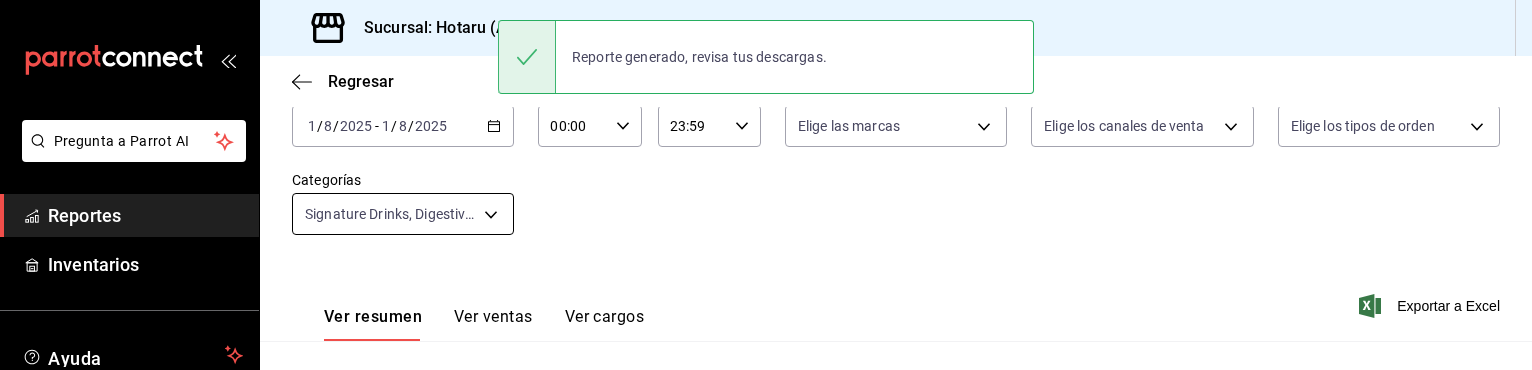 click on "Pregunta a Parrot AI Reportes   Inventarios   Ayuda Recomienda Parrot   Caja Hotaru   Sugerir nueva función   Sucursal: Hotaru (Arcos) Regresar Ventas Los artículos listados no incluyen descuentos de orden y el filtro de fechas está limitado a un máximo de 31 días. Fecha [DATE] [DATE] - [DATE] [DATE] Hora inicio 00:00 Hora inicio Hora fin 23:59 Hora fin Marca Elige las marcas Canal de venta Elige los canales de venta Tipo de orden Elige los tipos de orden Categorías Signature Drinks, Digestivos, Signature Cocktails, Mocktails, Digestivos., Aperitivos [UUID],[UUID],[UUID],[UUID],[UUID],[UUID] Ver resumen Ver ventas Ver cargos Exportar a Excel Resumen Total artículos Da clic en la fila para ver el detalle por tipo de artículo + $14,806.00 Cargos por servicio Venta bruta = $14,806.00 Descuentos totales" at bounding box center [766, 185] 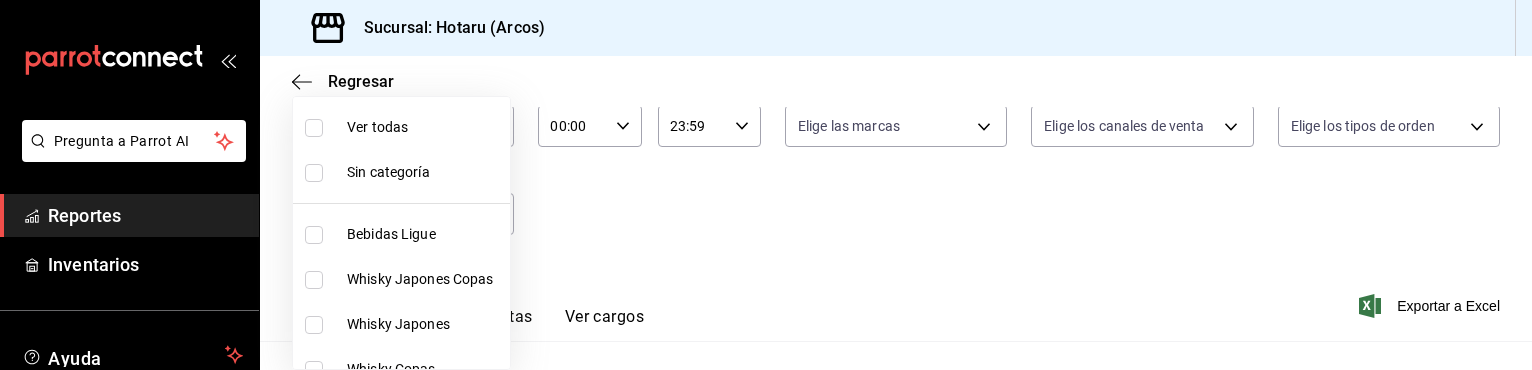 click at bounding box center [314, 128] 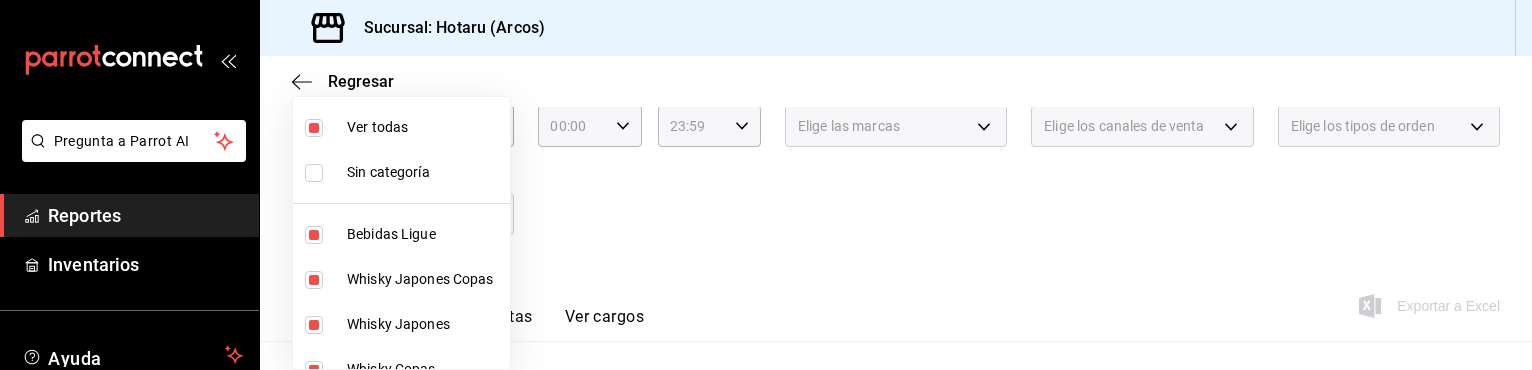 click at bounding box center (314, 128) 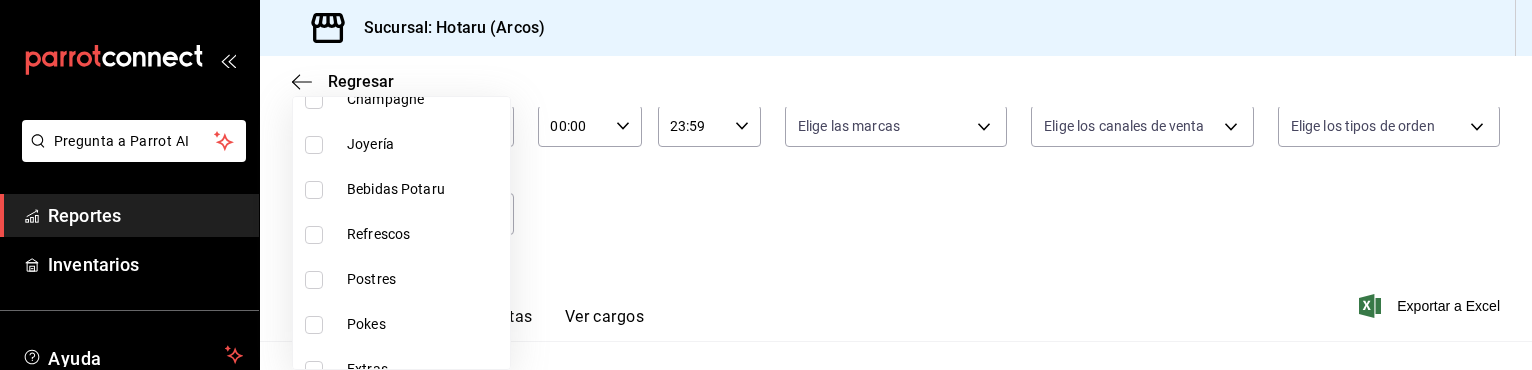 scroll, scrollTop: 1444, scrollLeft: 0, axis: vertical 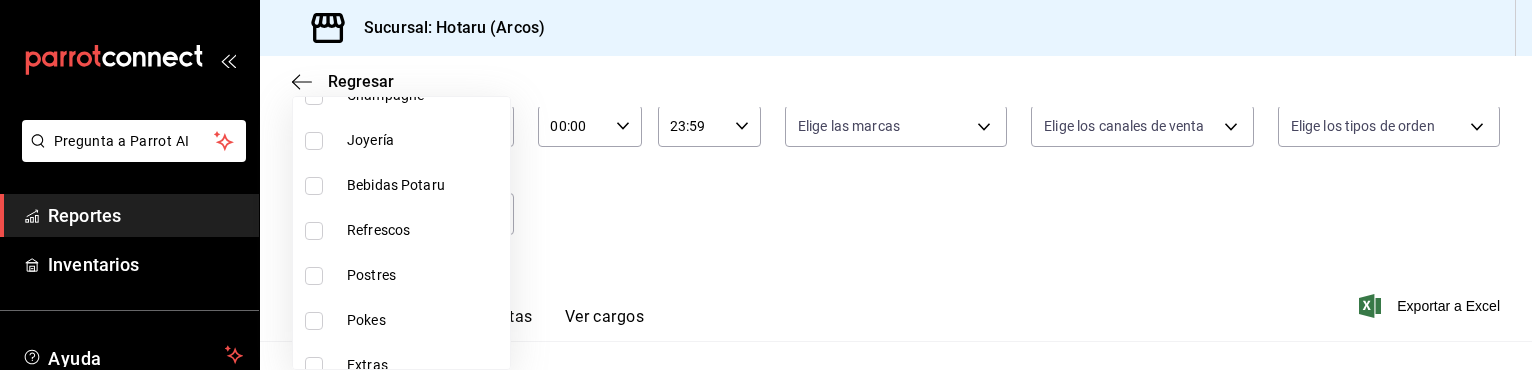 click at bounding box center [314, 276] 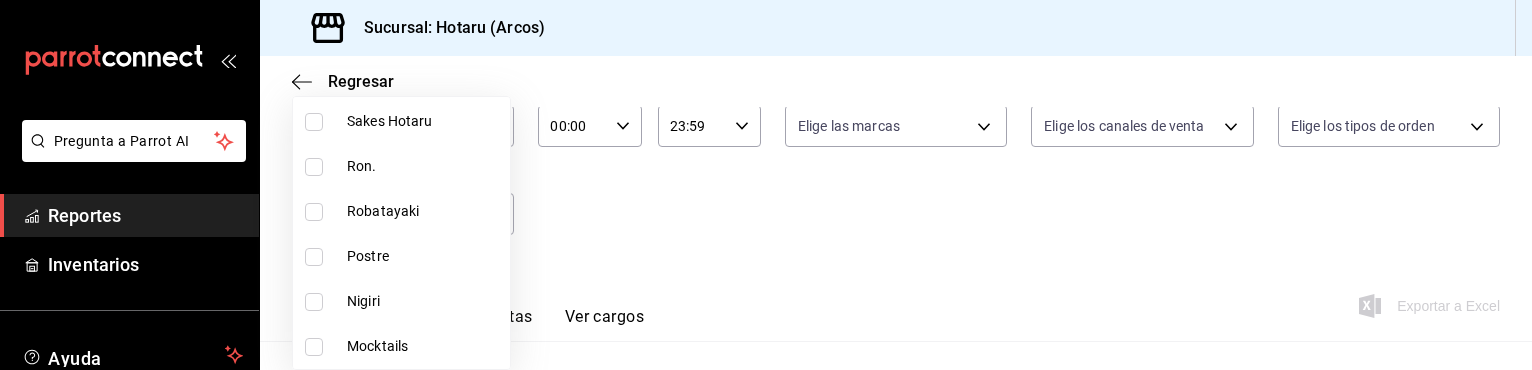 scroll, scrollTop: 2686, scrollLeft: 0, axis: vertical 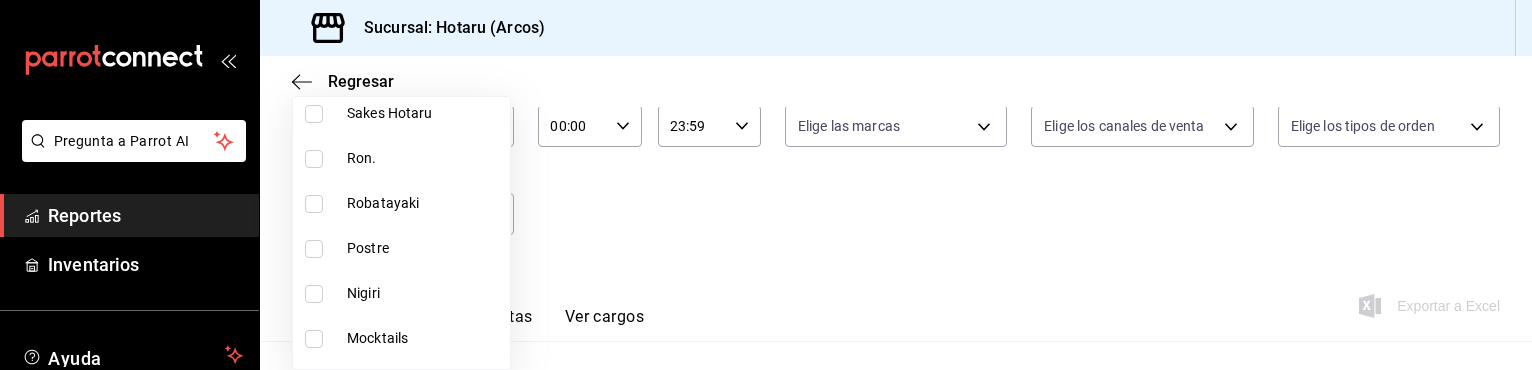 click at bounding box center (314, 249) 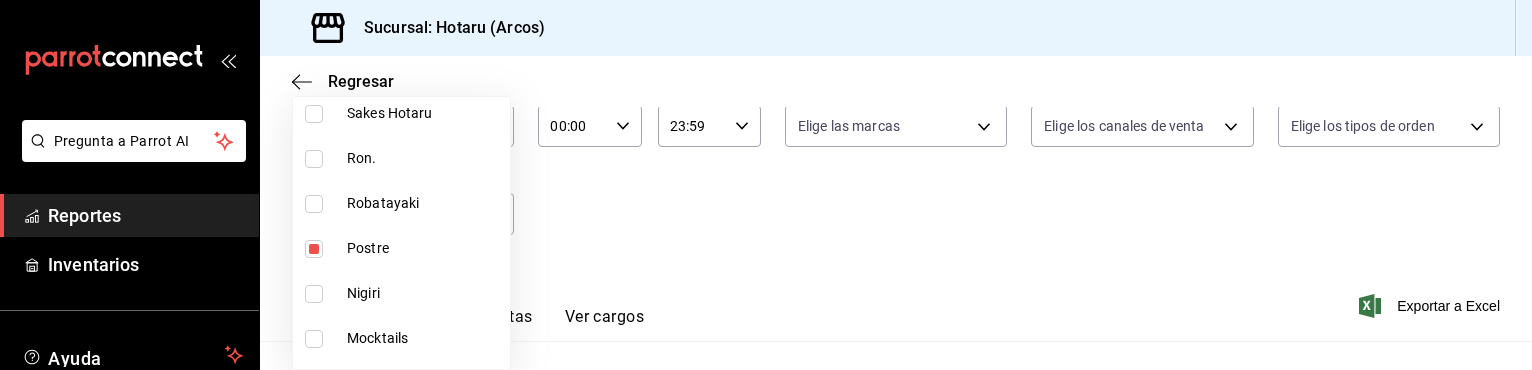 click at bounding box center (766, 185) 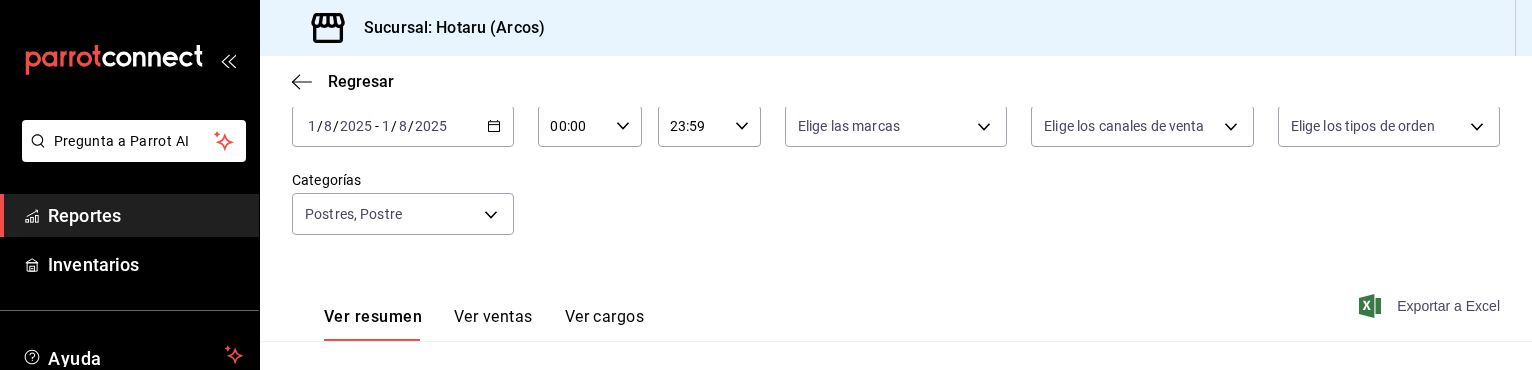 click on "Exportar a Excel" at bounding box center (1431, 306) 